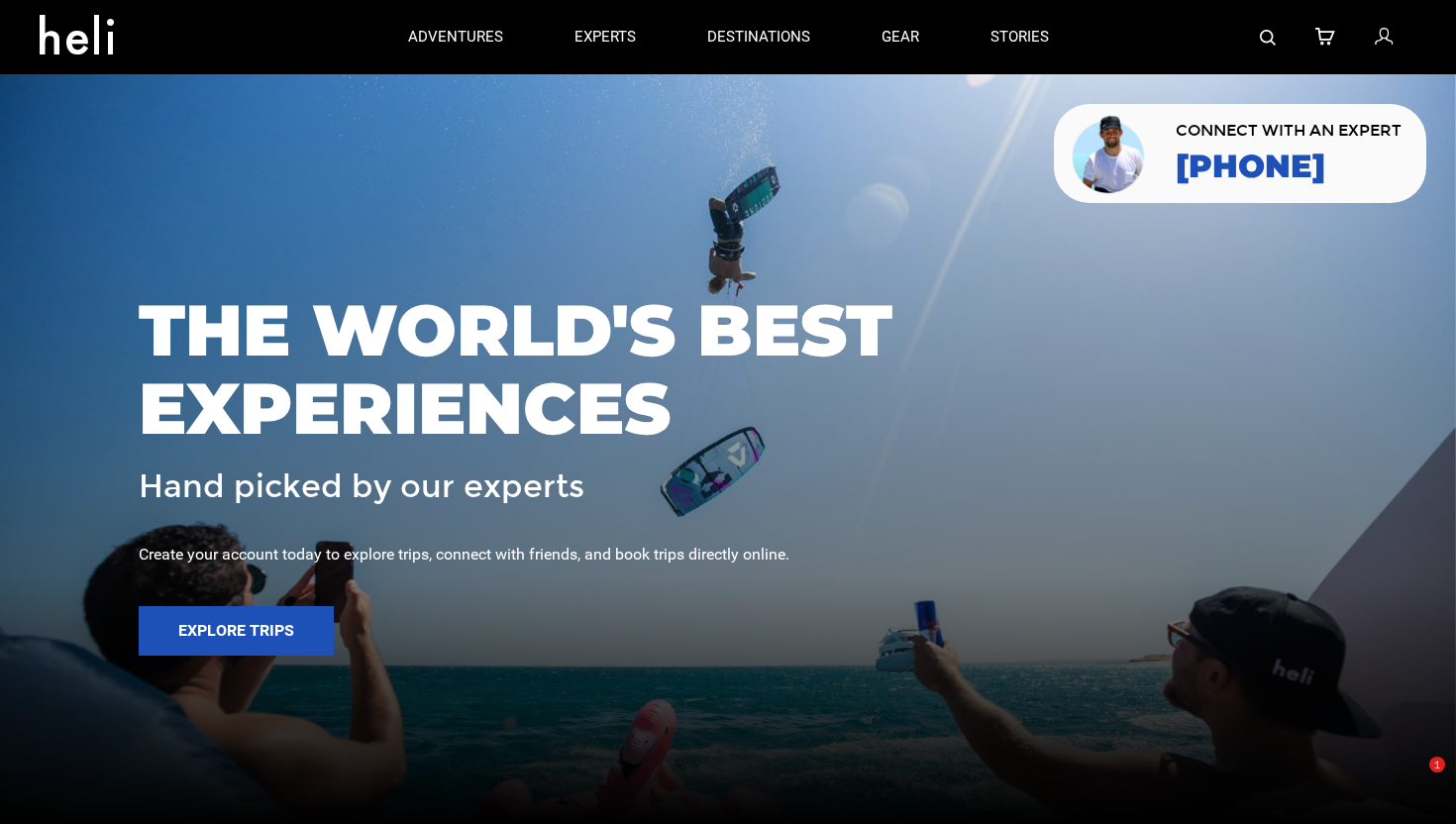 scroll, scrollTop: 0, scrollLeft: 0, axis: both 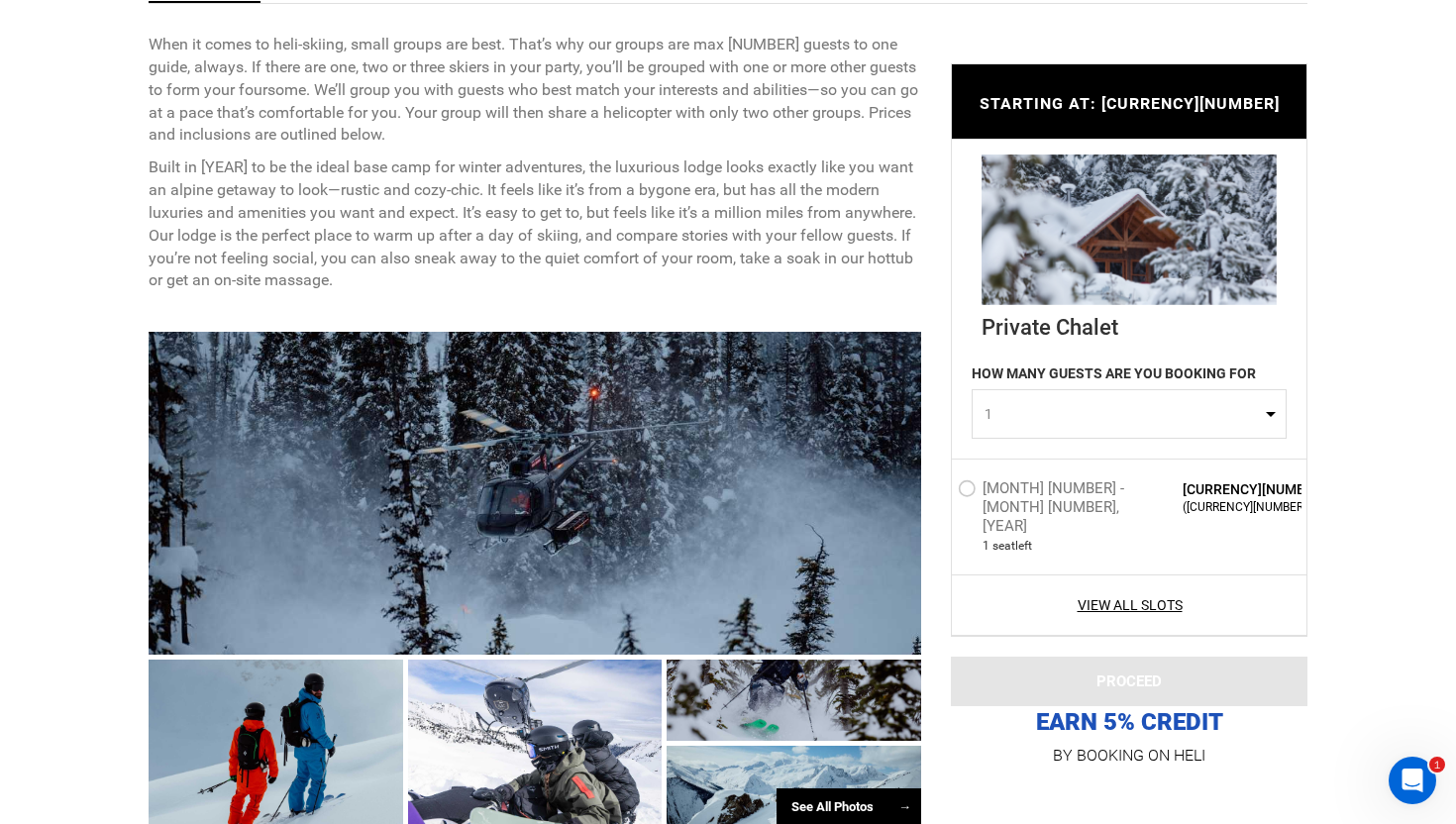click at bounding box center [535, 493] 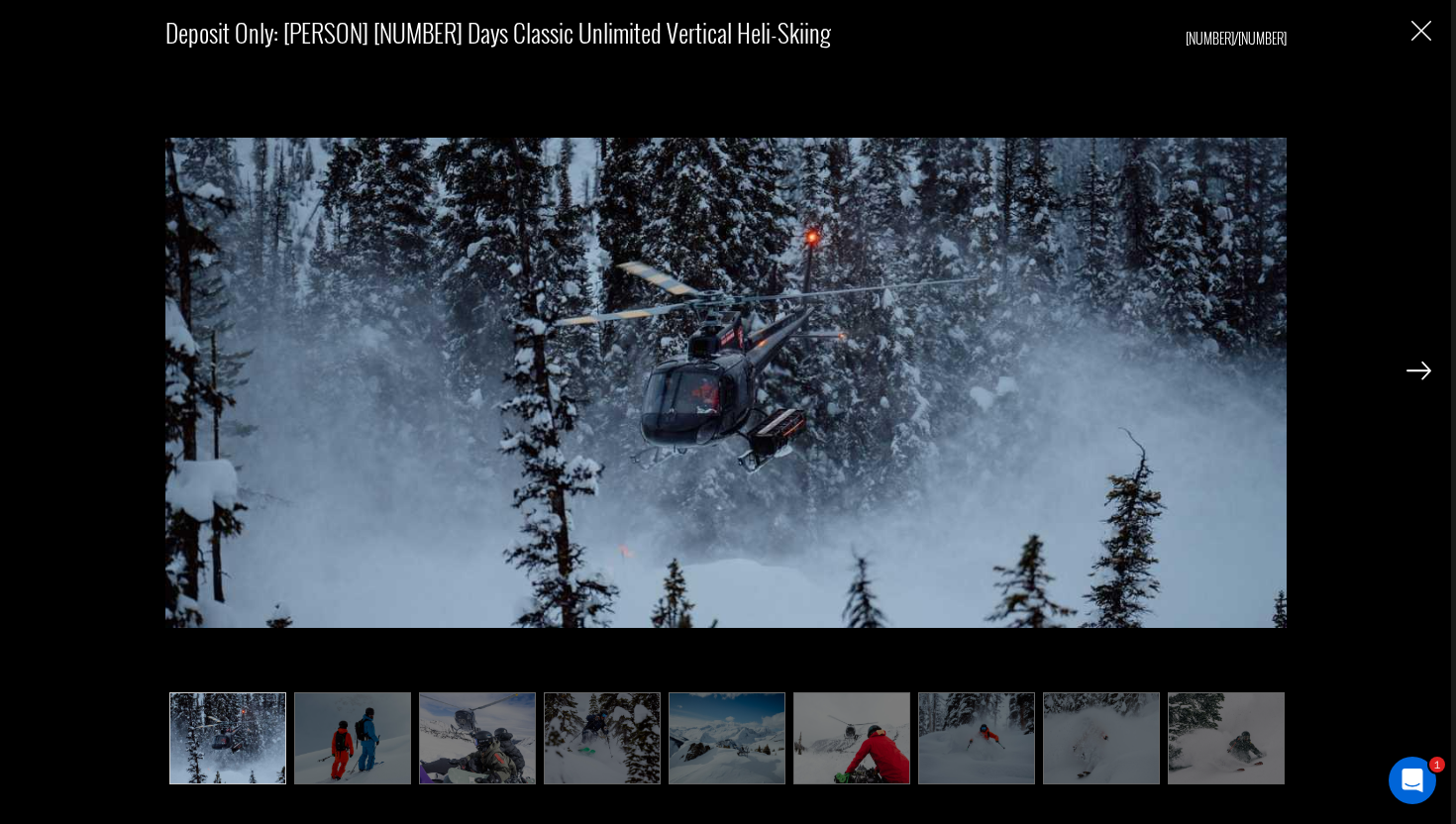 click at bounding box center [1418, 370] 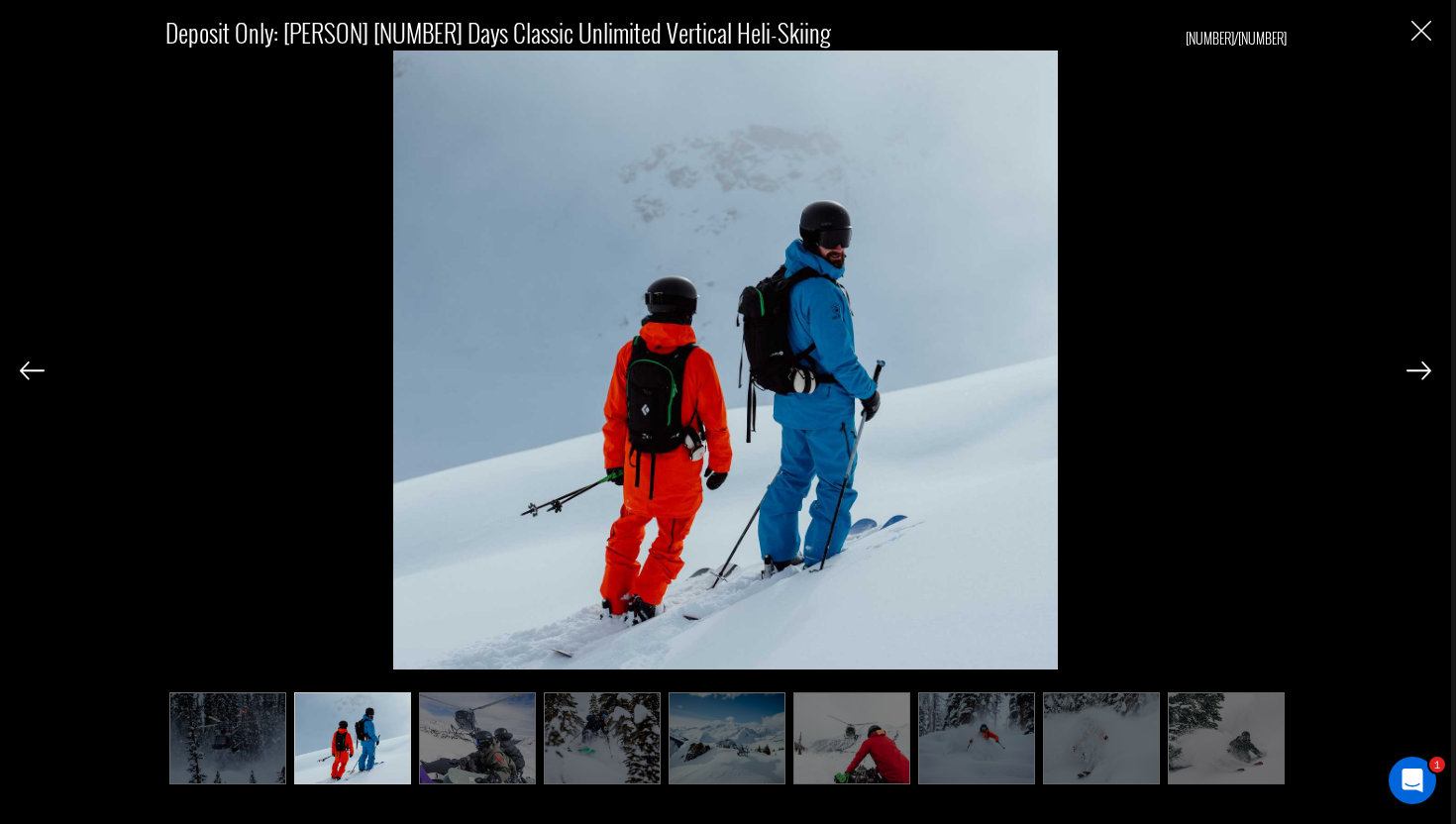 click at bounding box center [1418, 370] 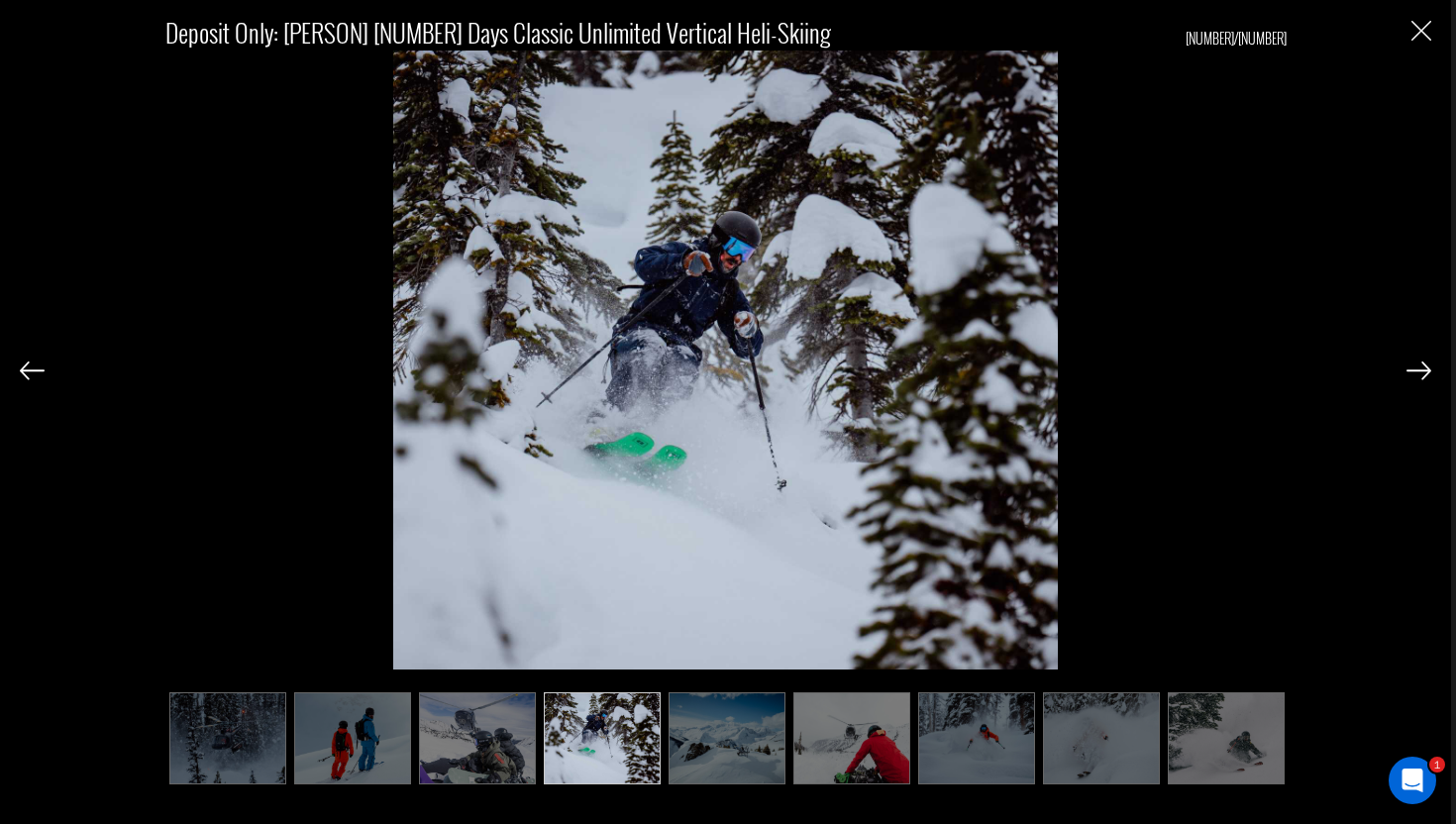 click at bounding box center (1418, 370) 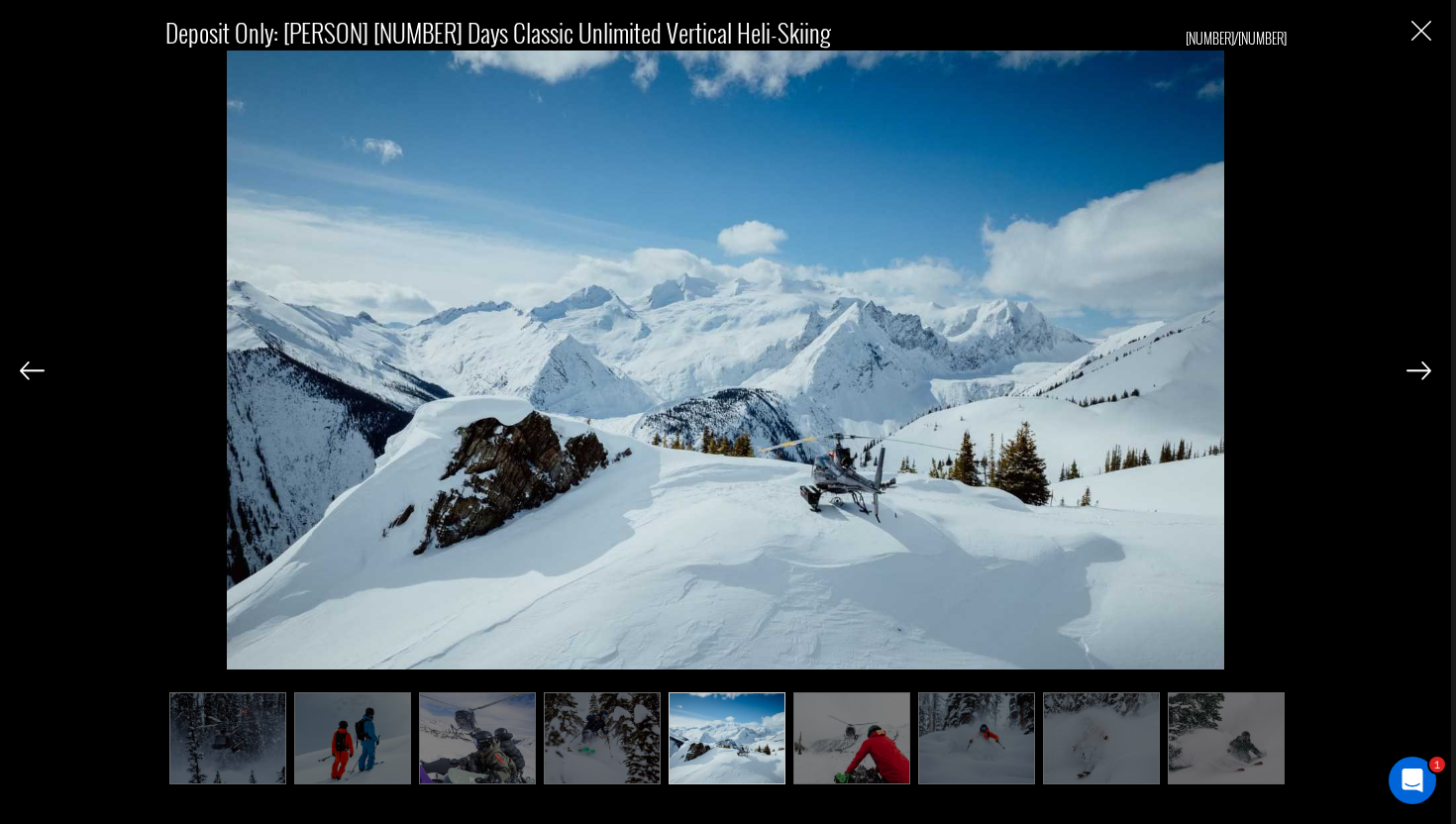 click at bounding box center [1418, 370] 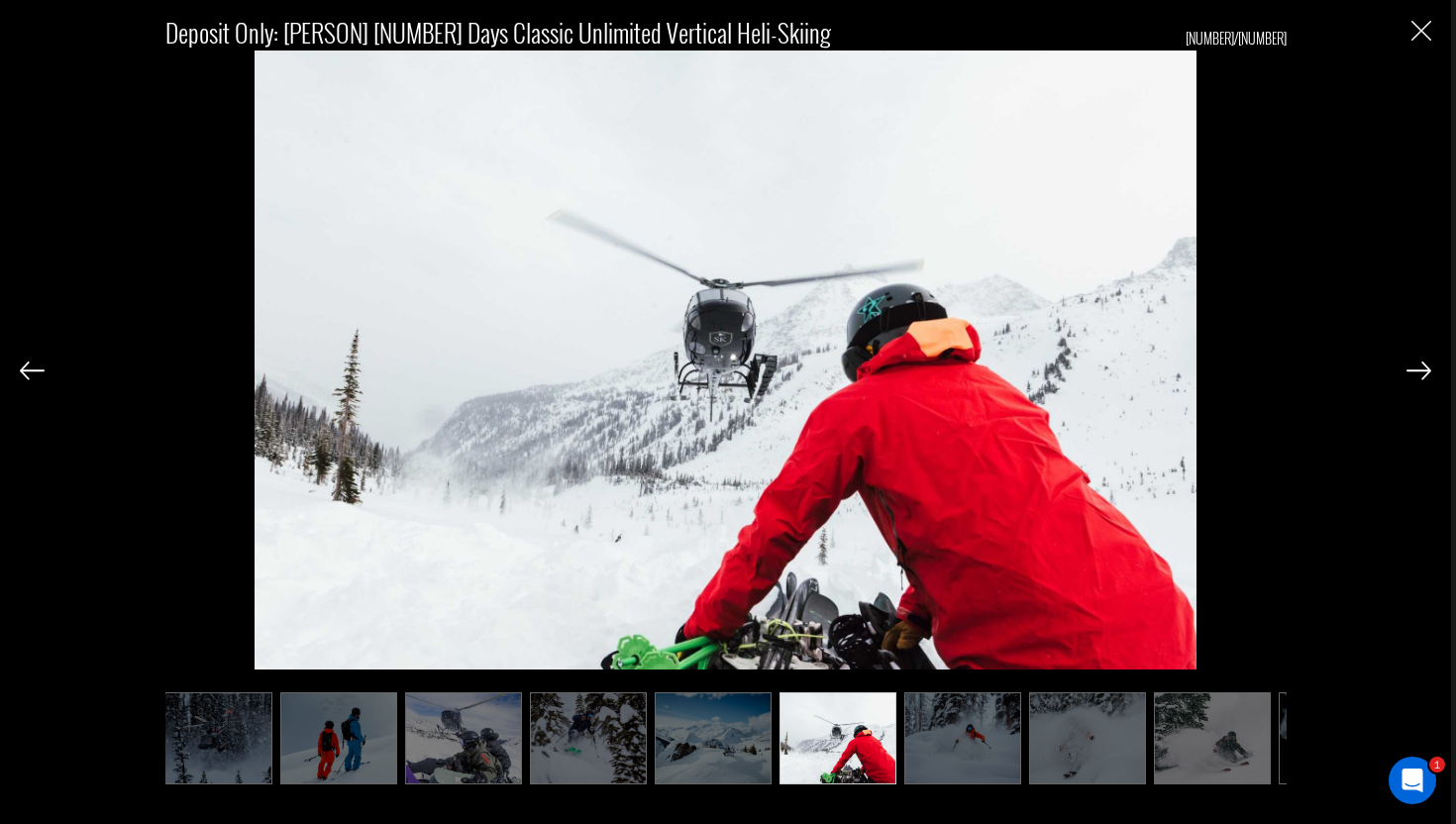 click at bounding box center [1418, 370] 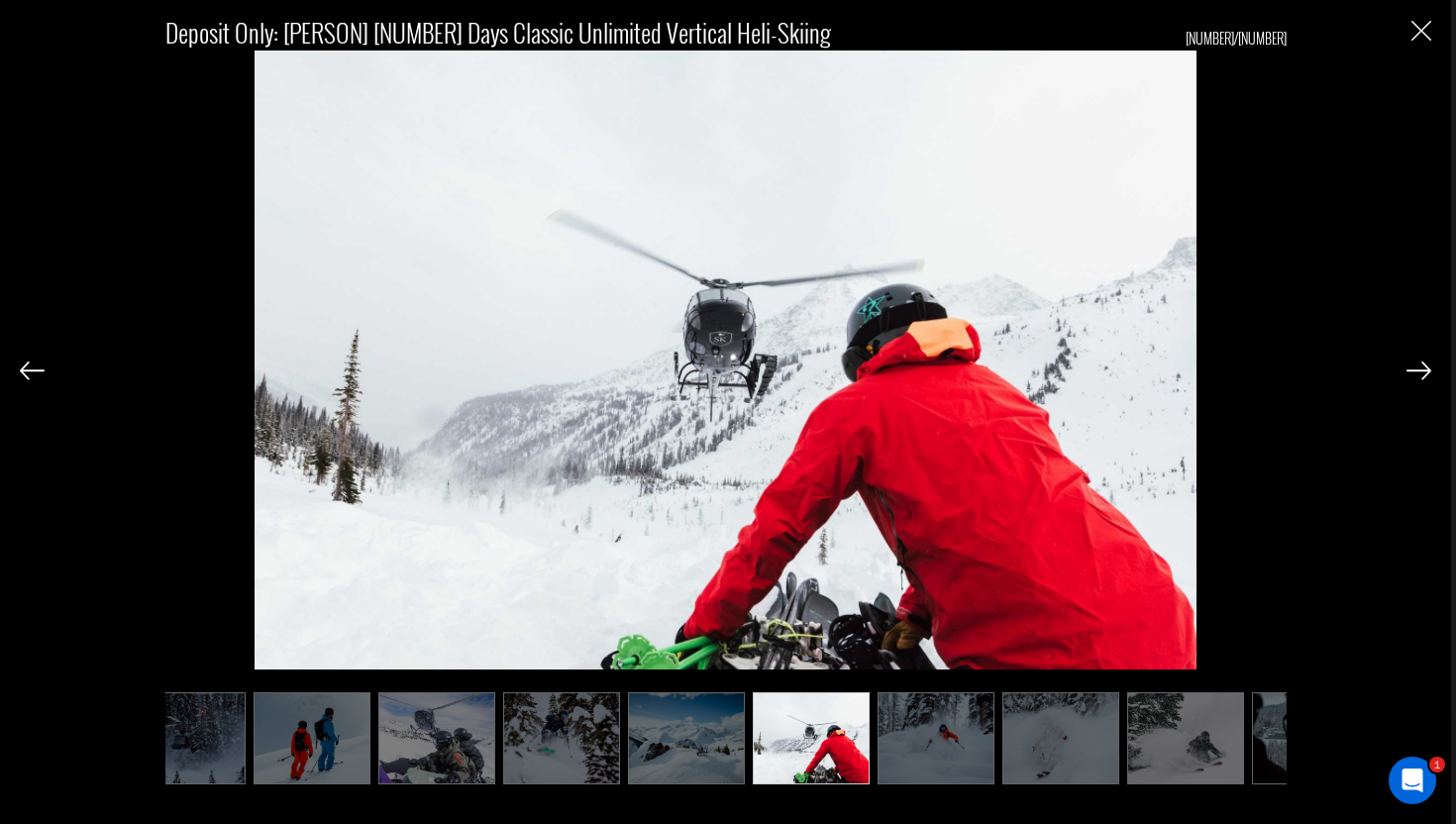 click at bounding box center [1418, 370] 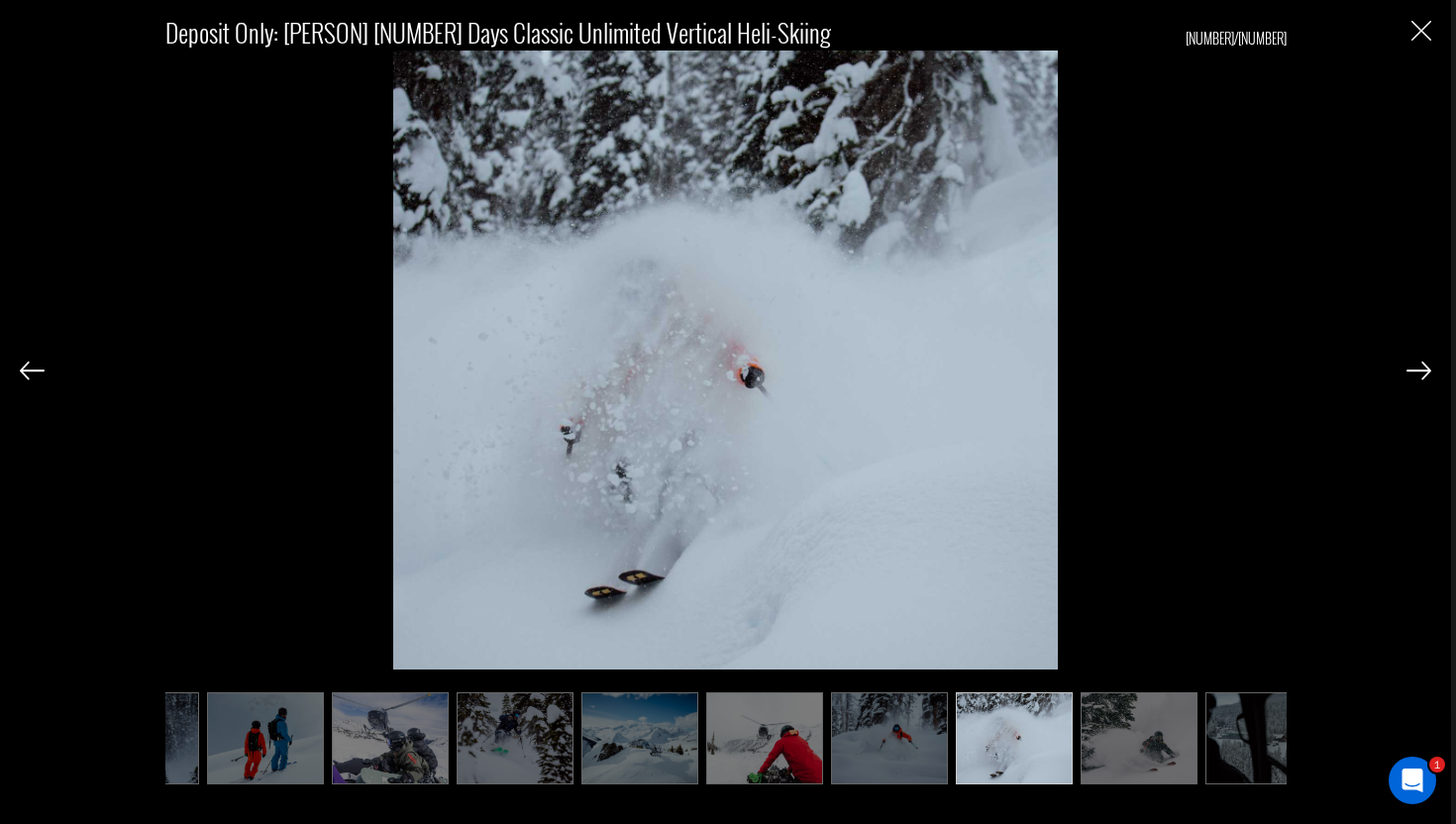 click at bounding box center [1418, 370] 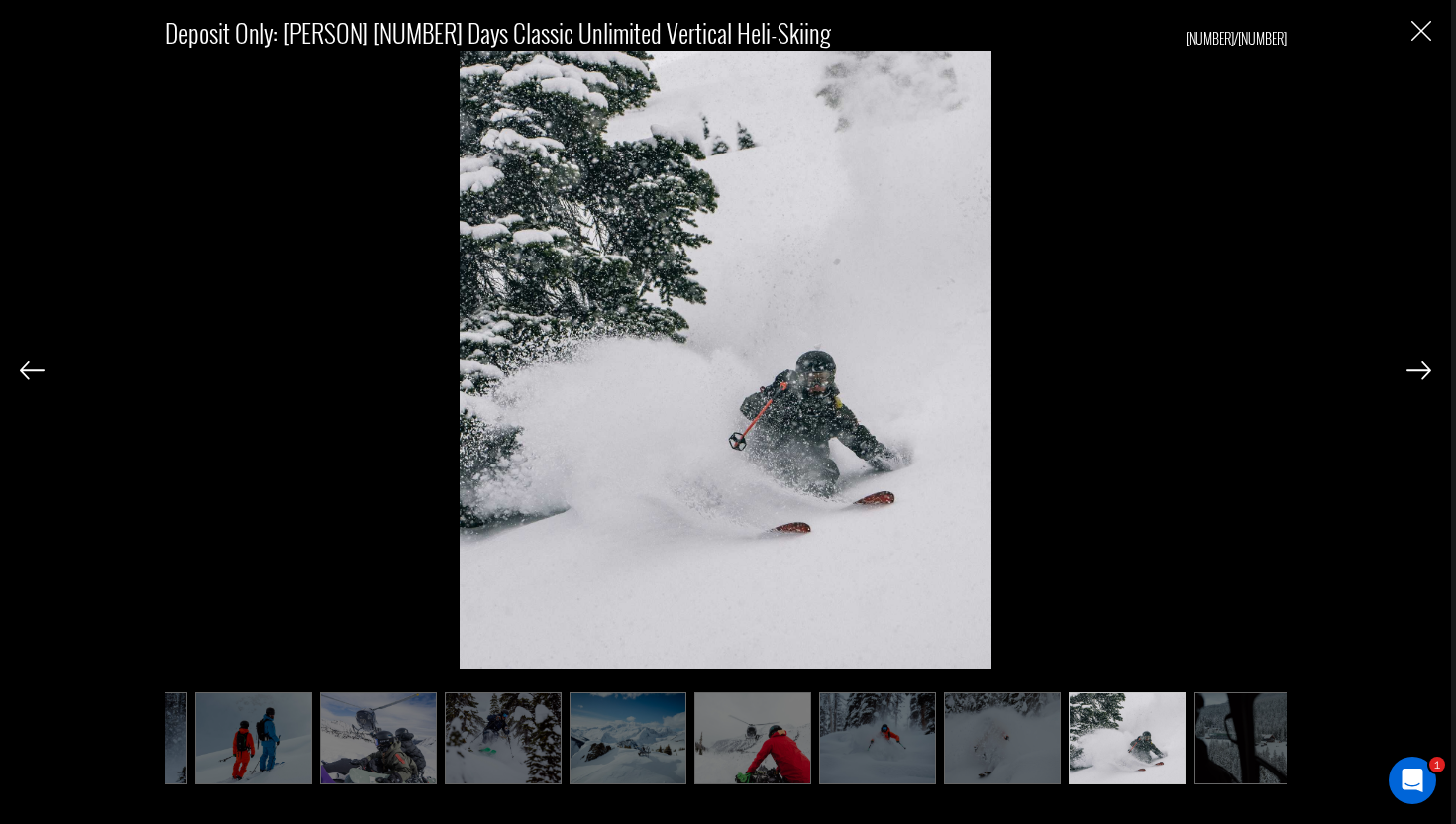 click at bounding box center [1418, 370] 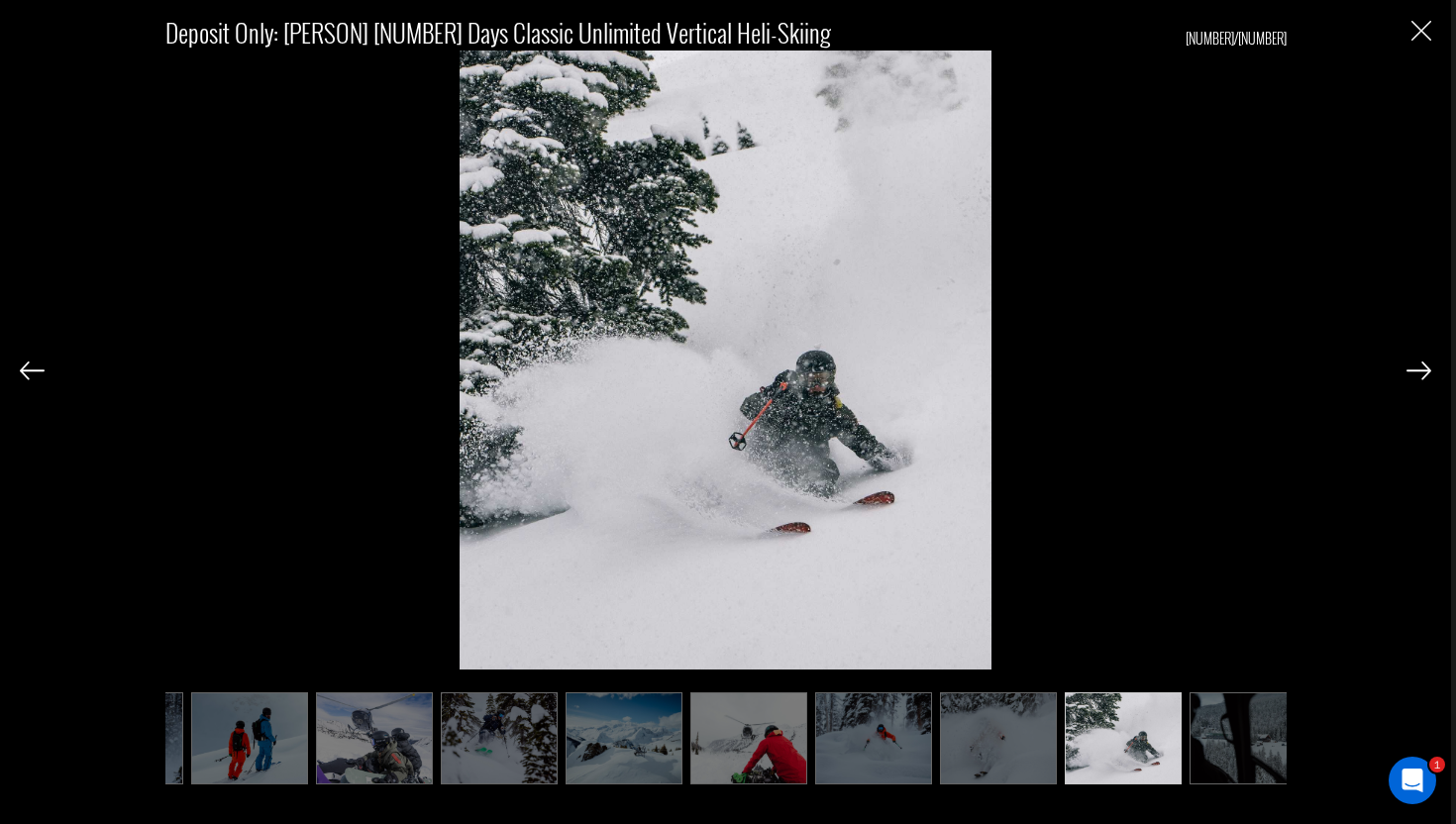 click at bounding box center [1418, 370] 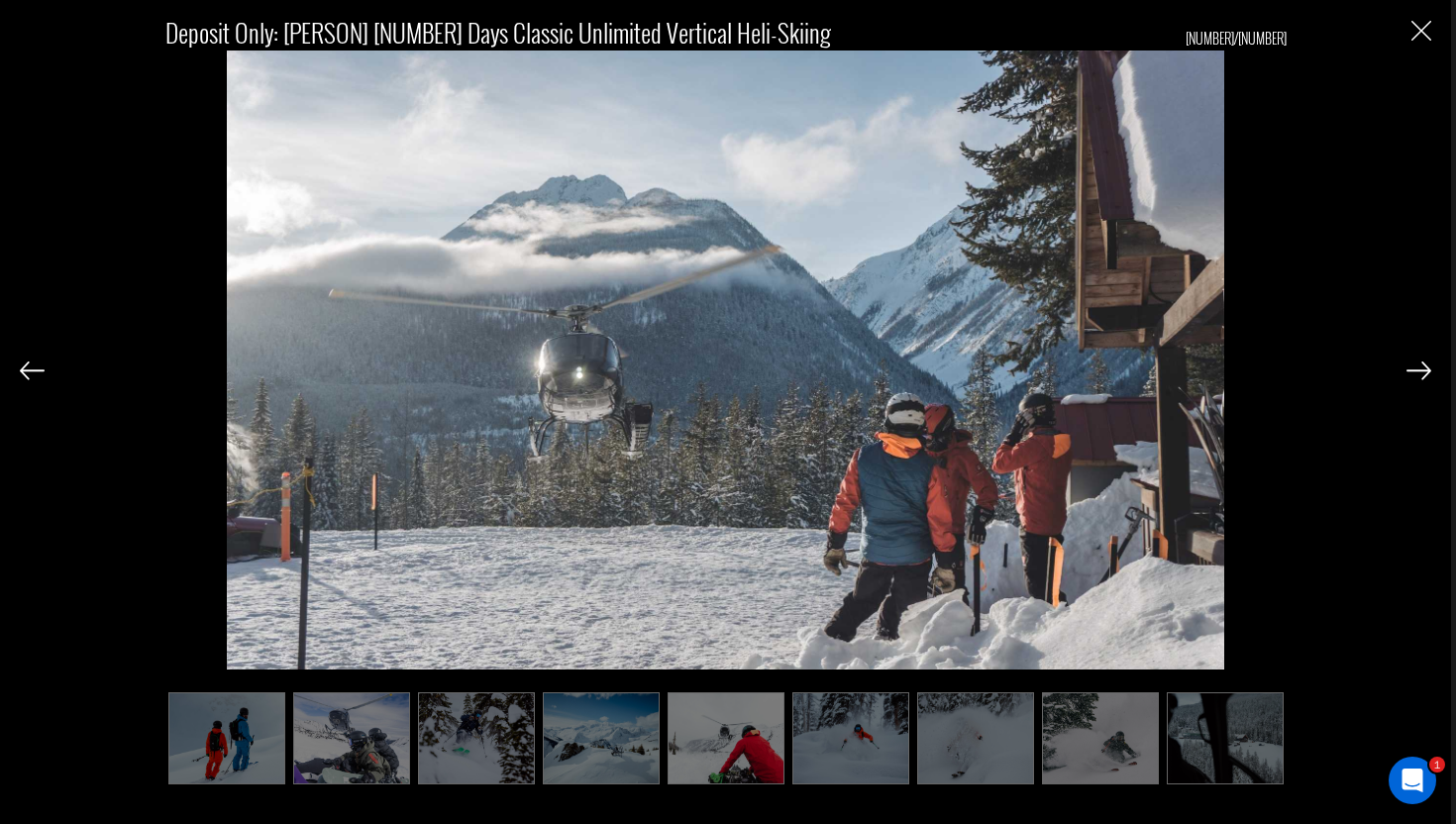 click at bounding box center (1418, 370) 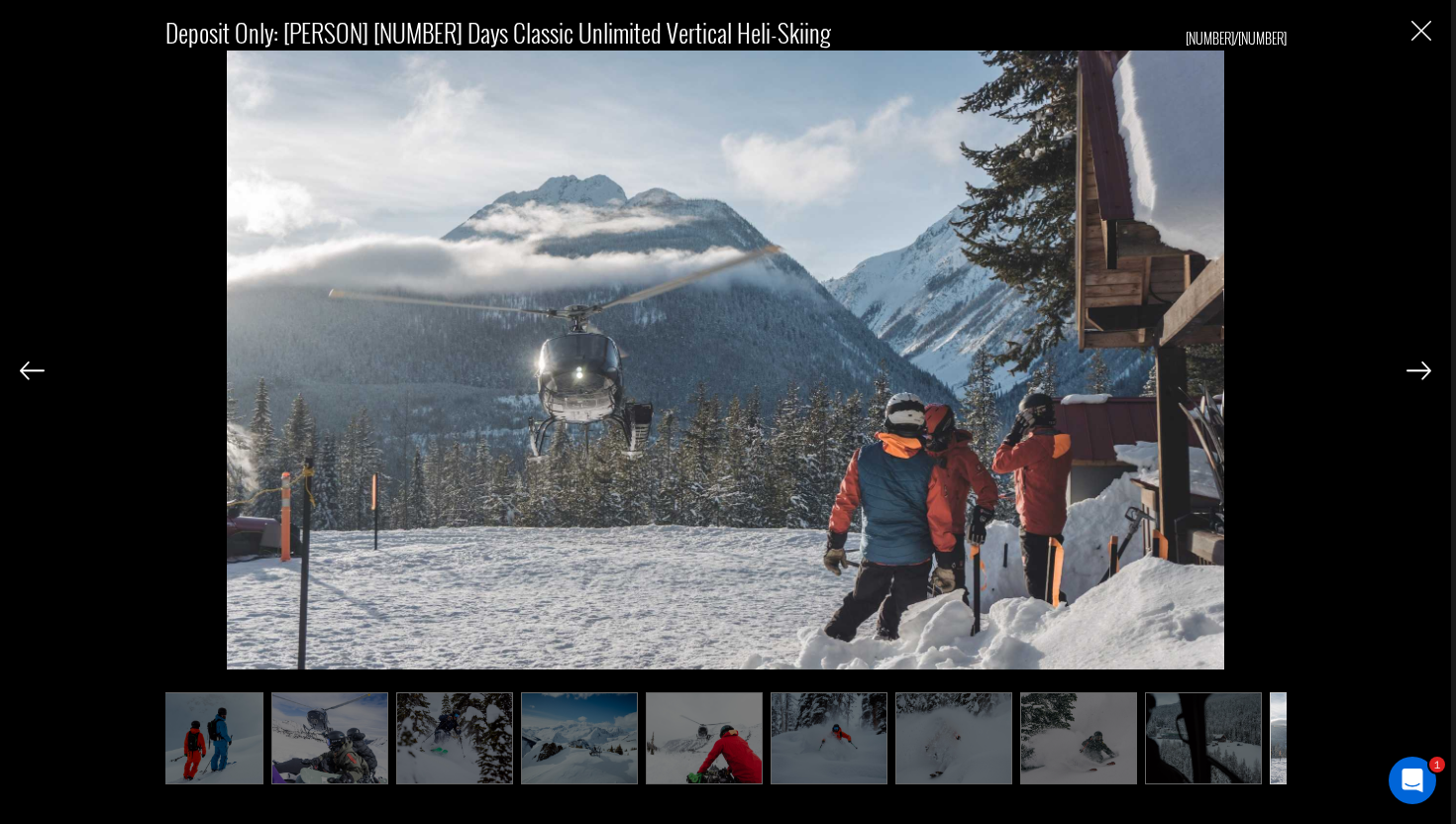 click at bounding box center [1418, 370] 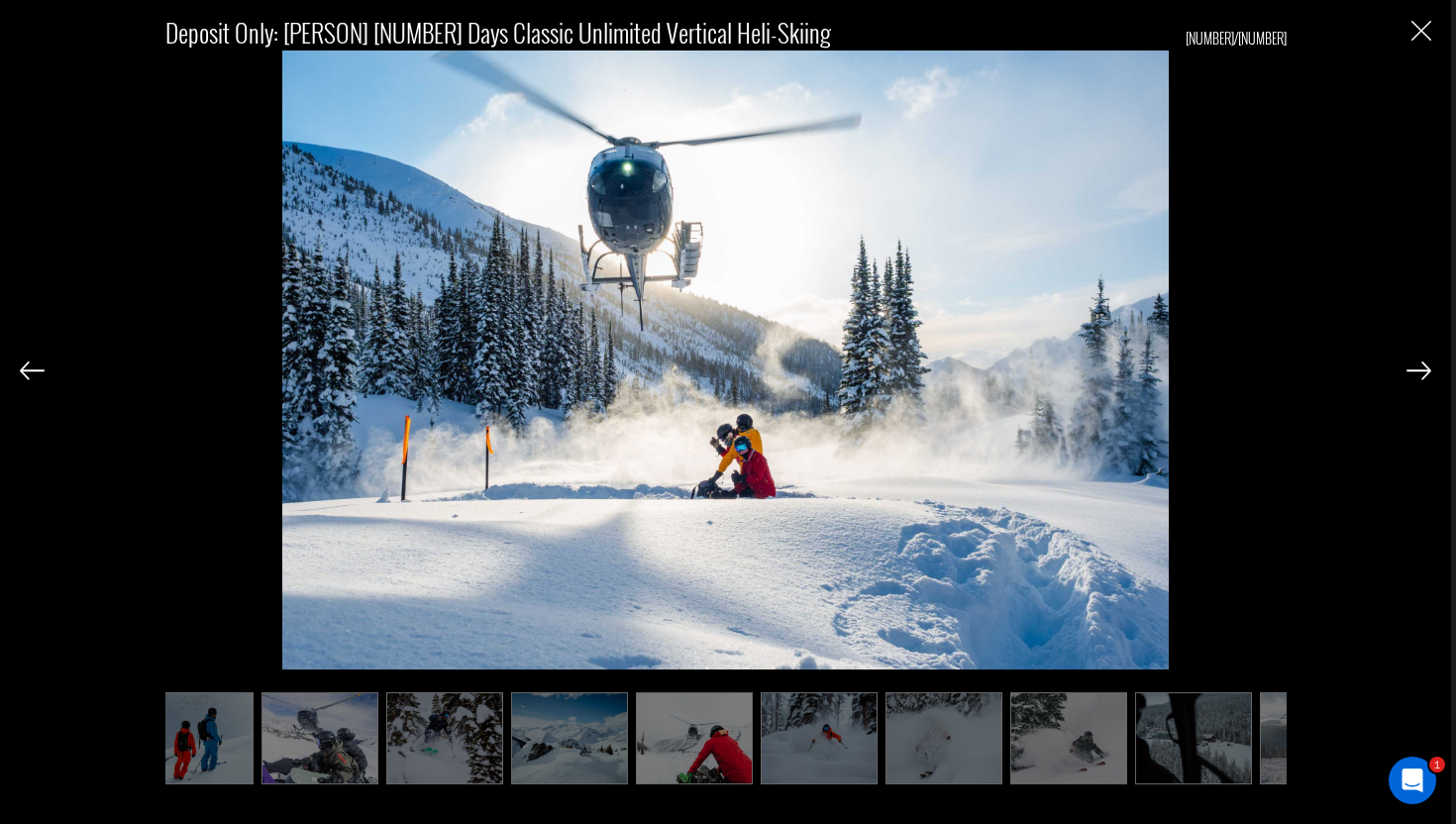 click at bounding box center [1418, 370] 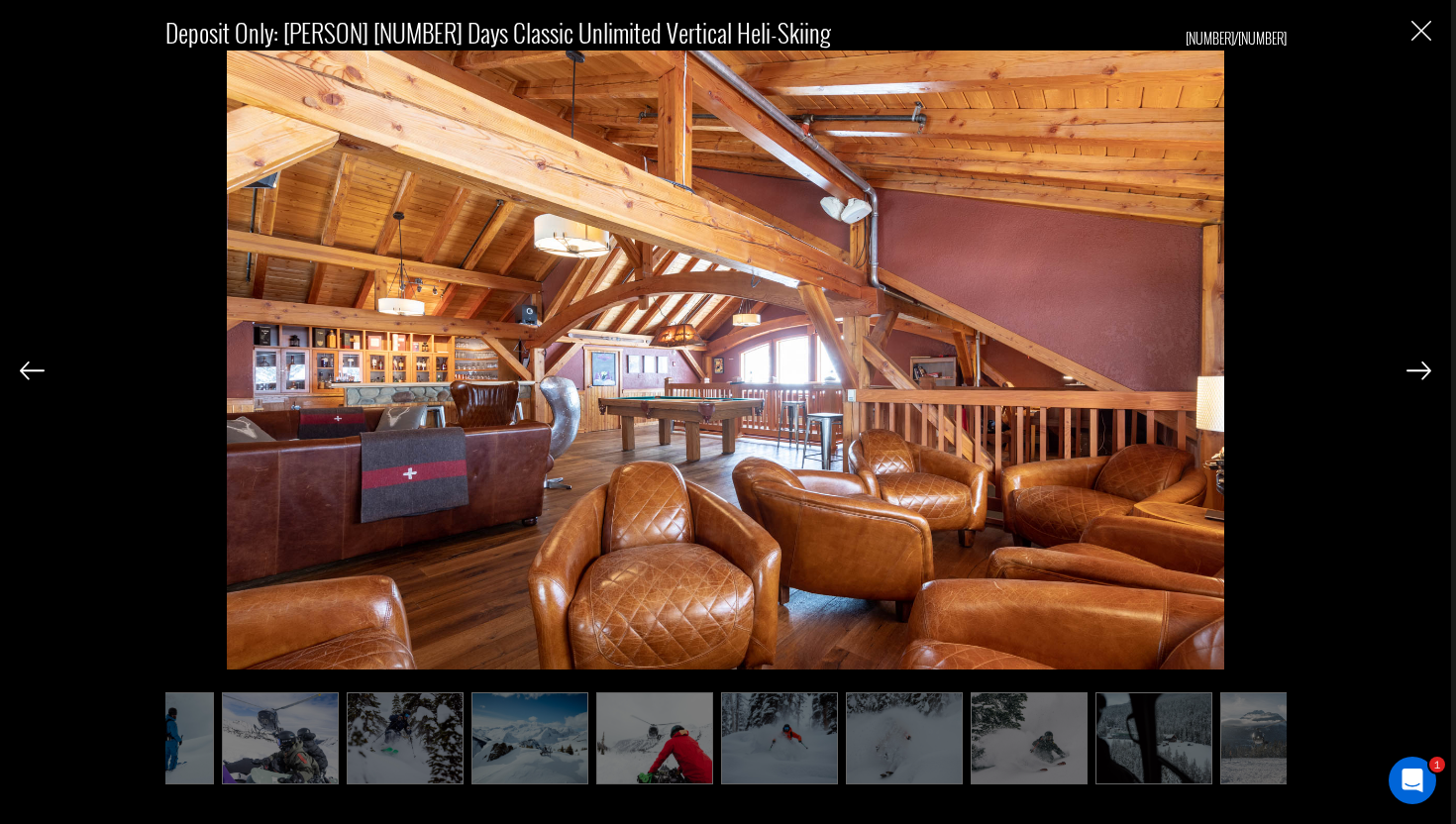 click at bounding box center [1421, 31] 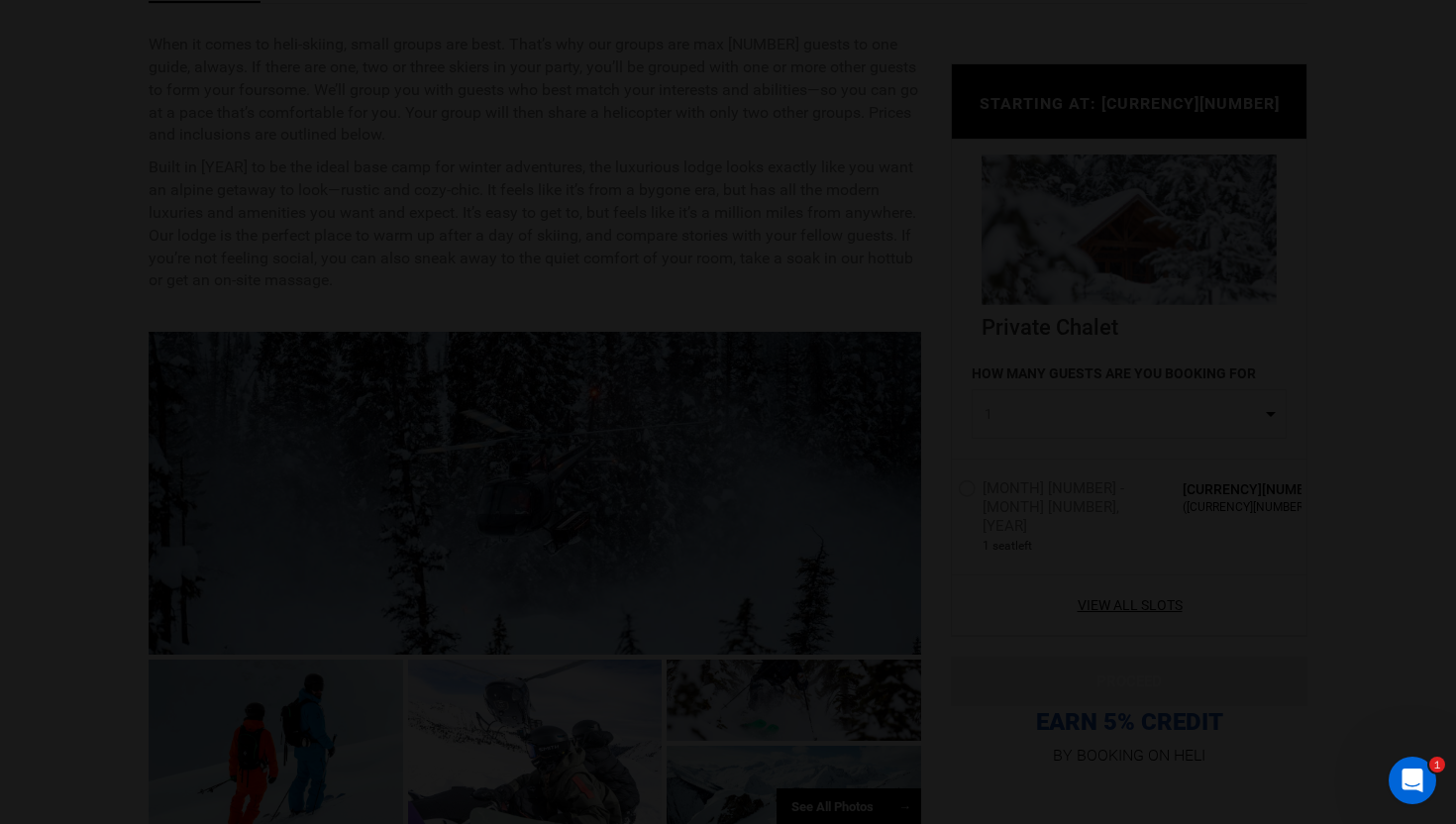 scroll, scrollTop: 0, scrollLeft: 0, axis: both 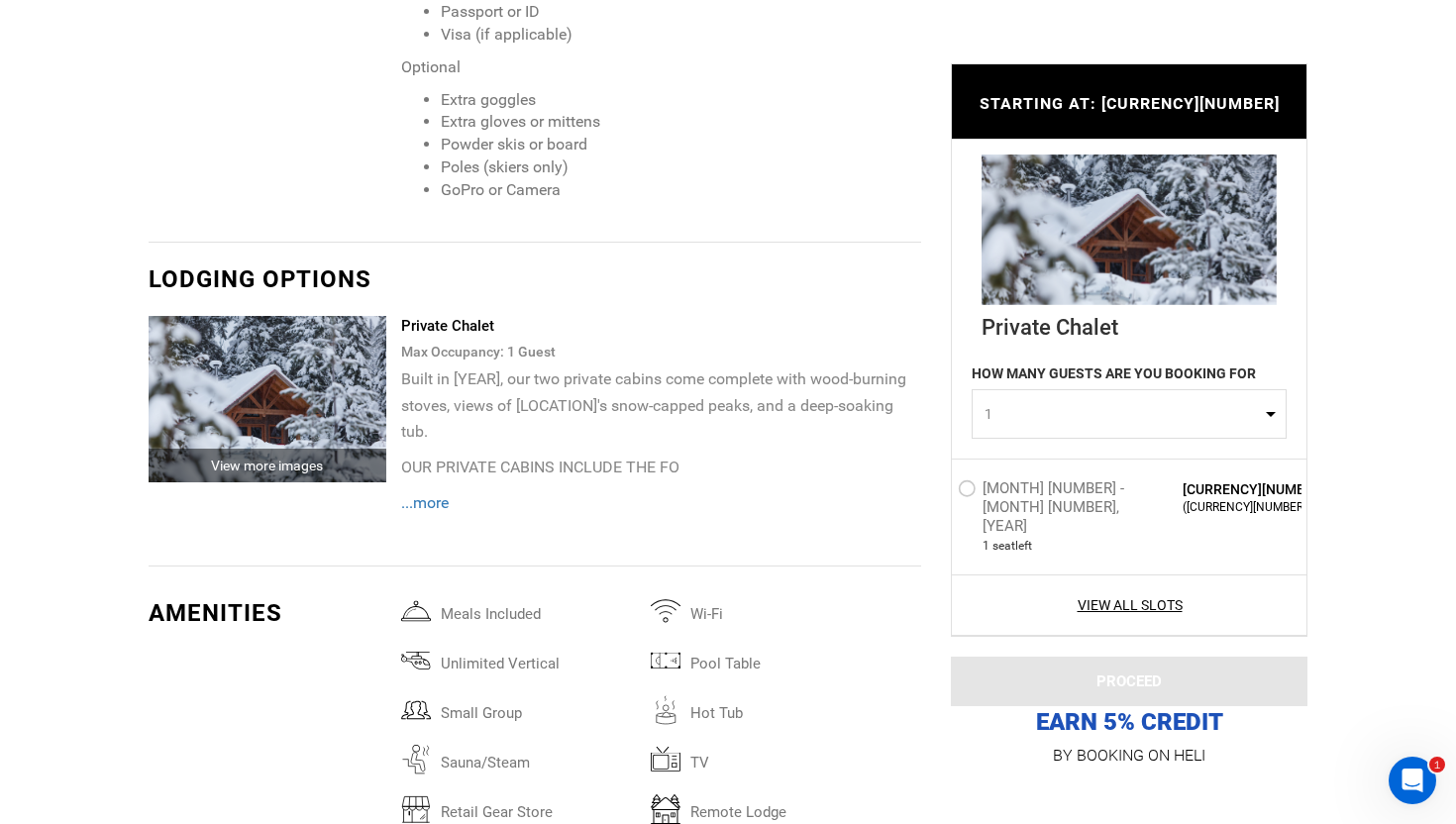 click on "View more images" at bounding box center (267, 465) 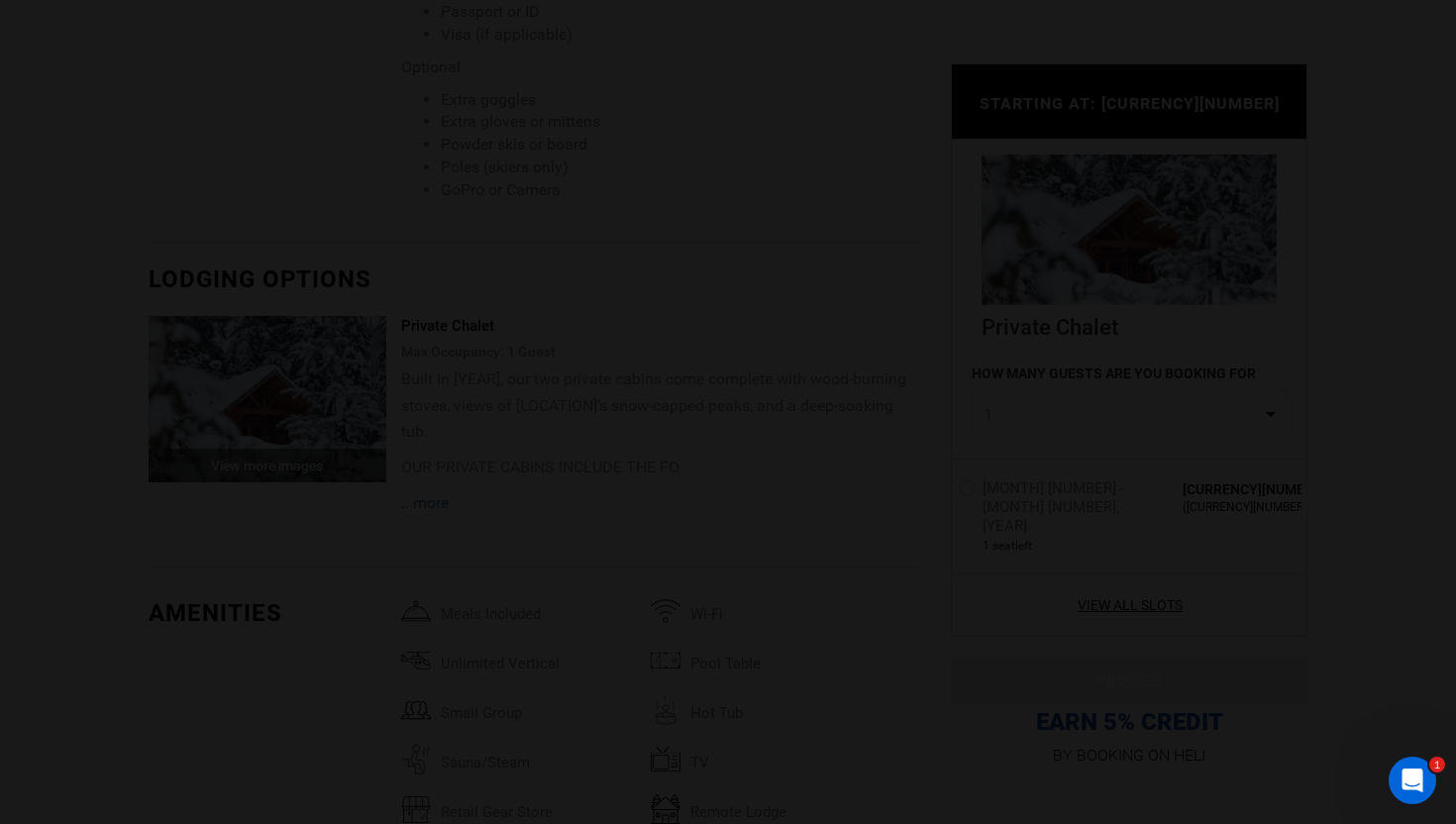 scroll, scrollTop: 0, scrollLeft: 0, axis: both 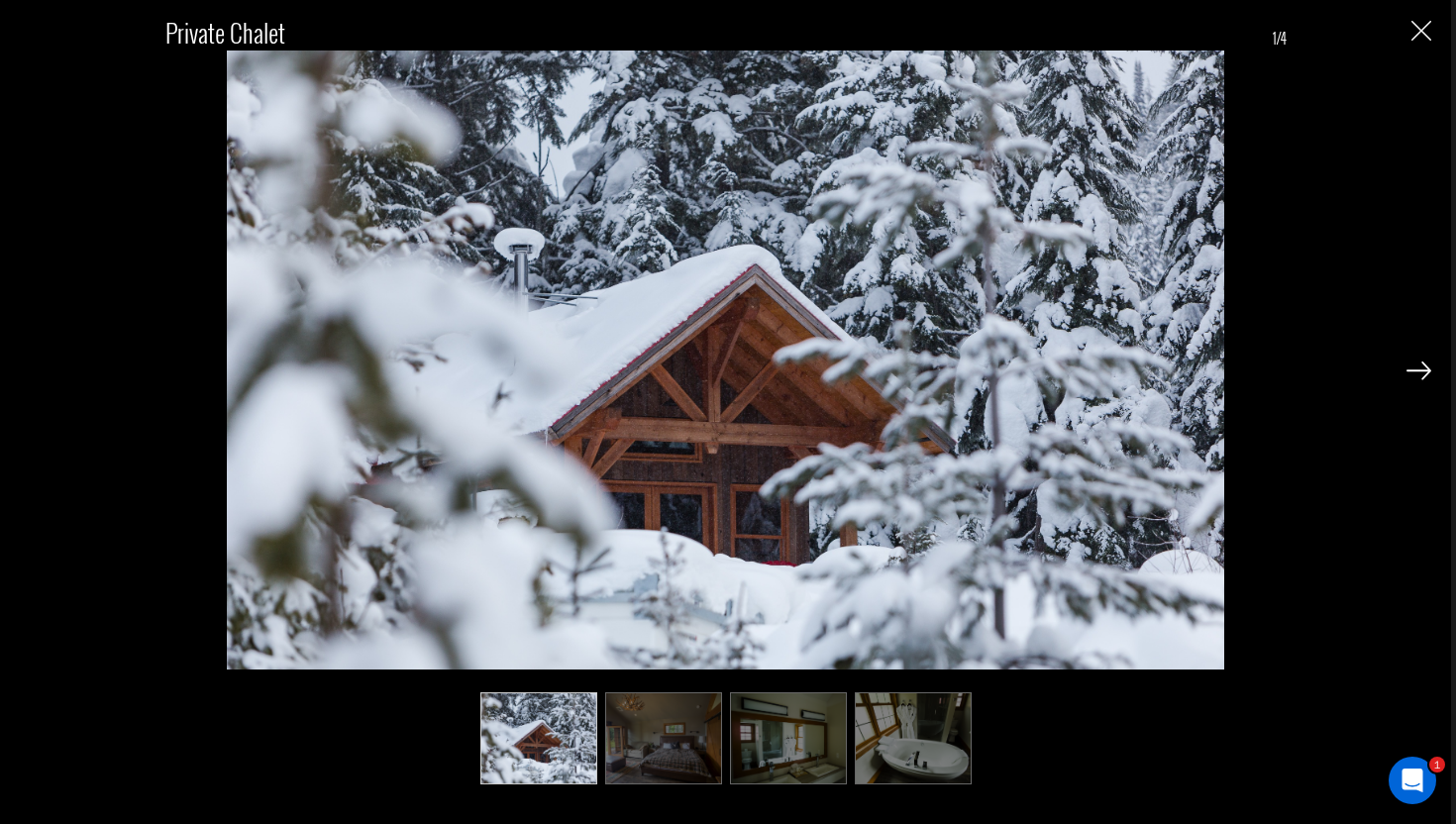 click at bounding box center [1418, 370] 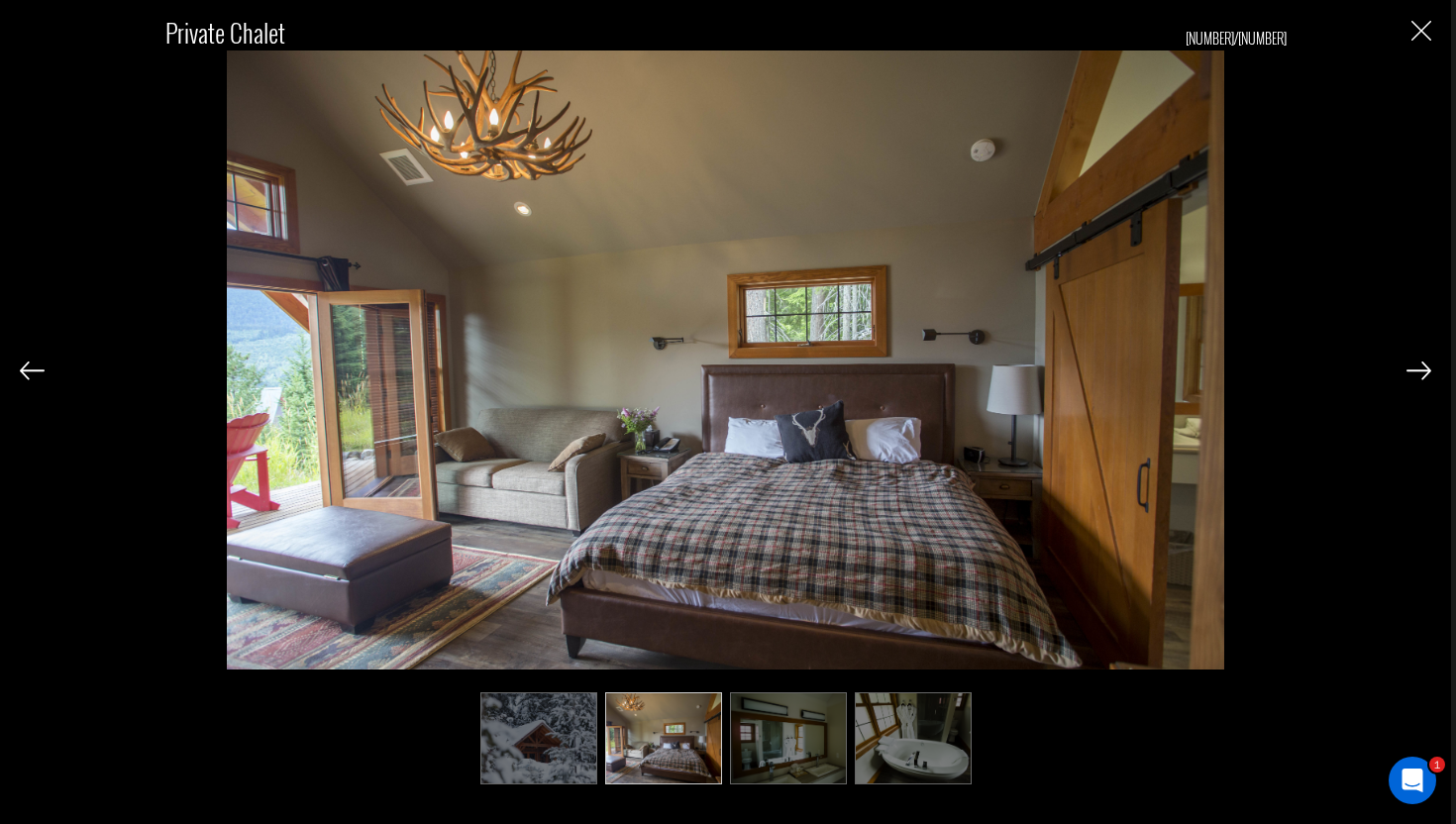 click at bounding box center (1418, 370) 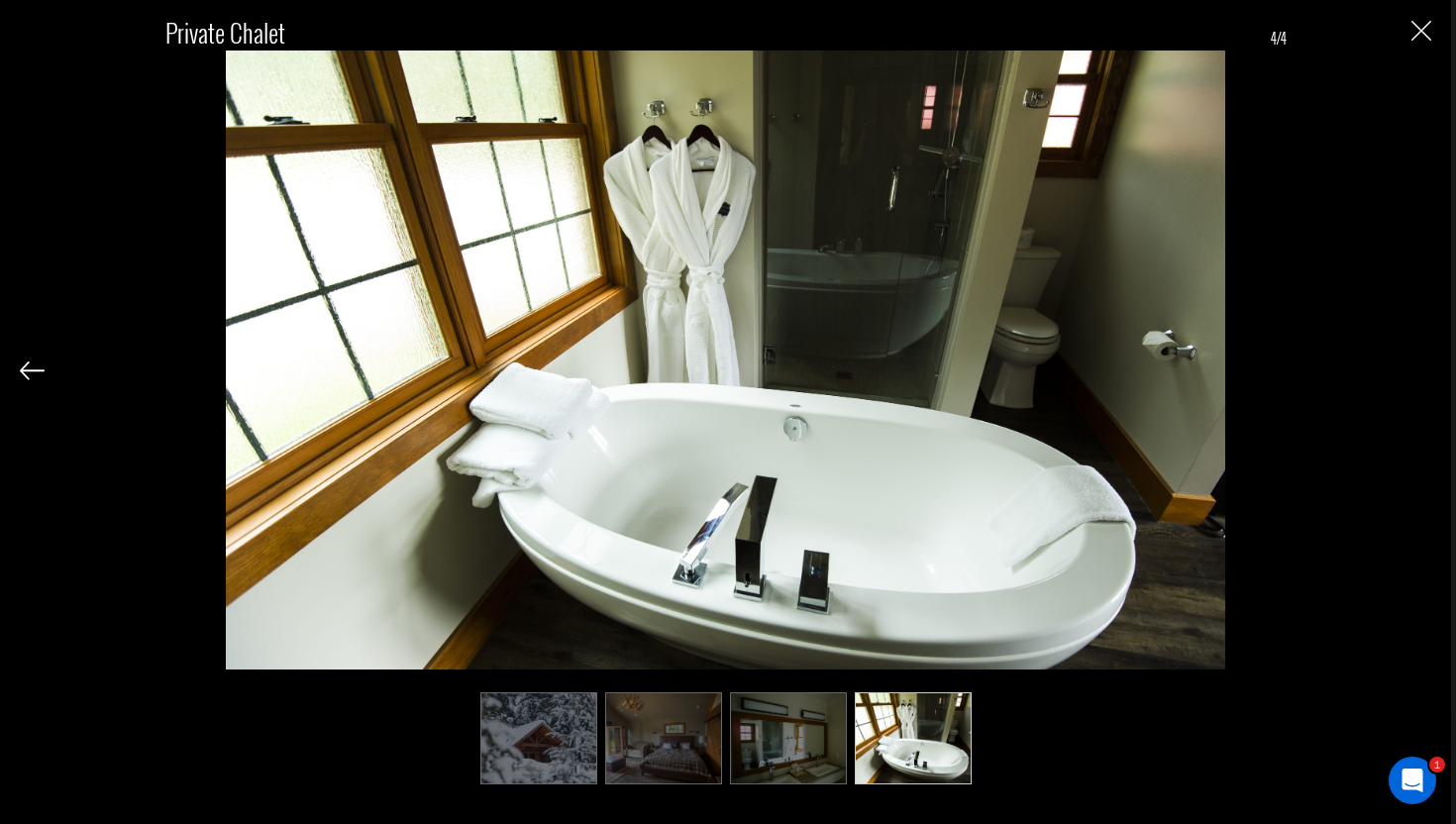 click on "Private Chalet
4/4" at bounding box center [725, 391] 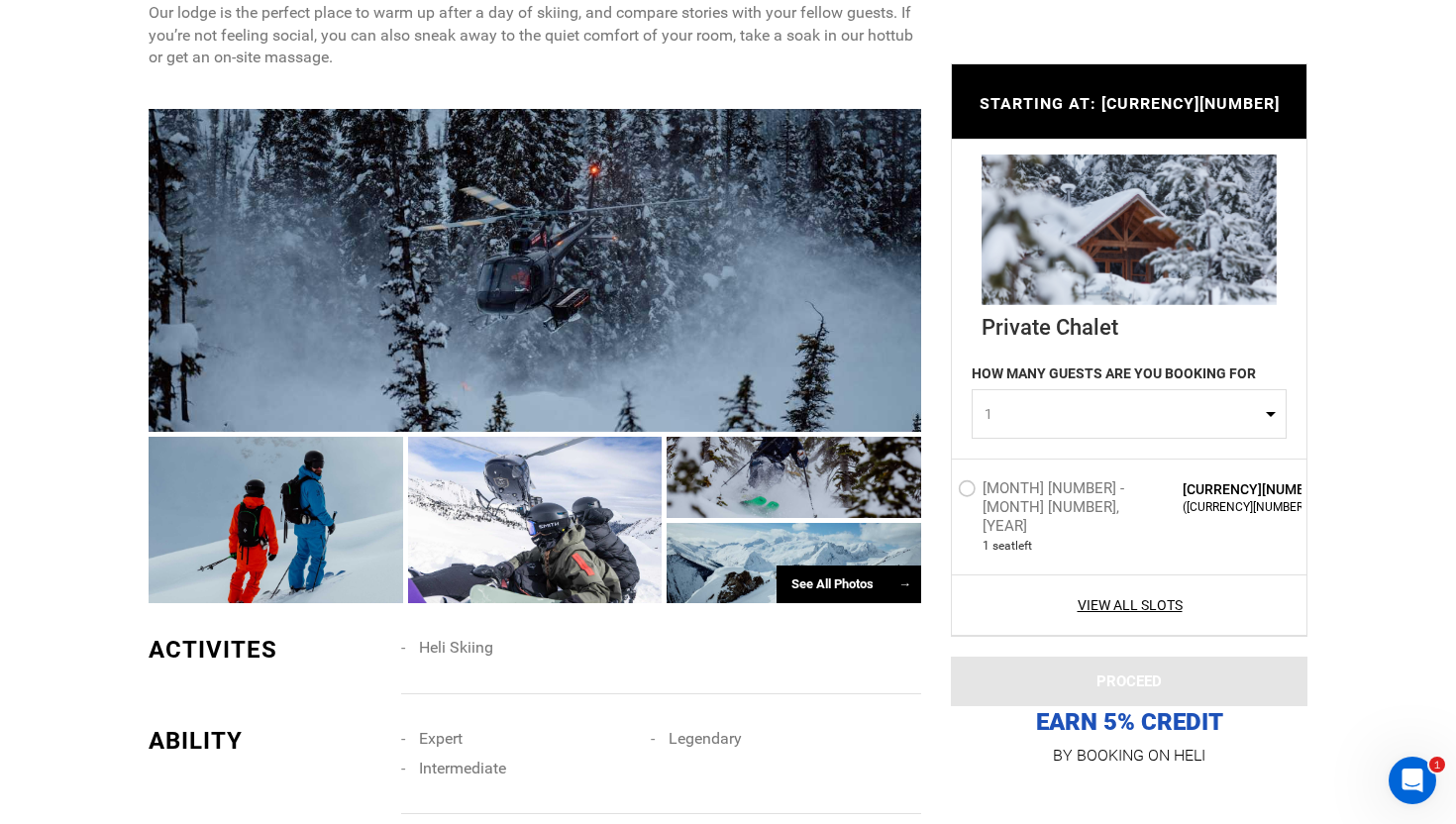 scroll, scrollTop: 1059, scrollLeft: 0, axis: vertical 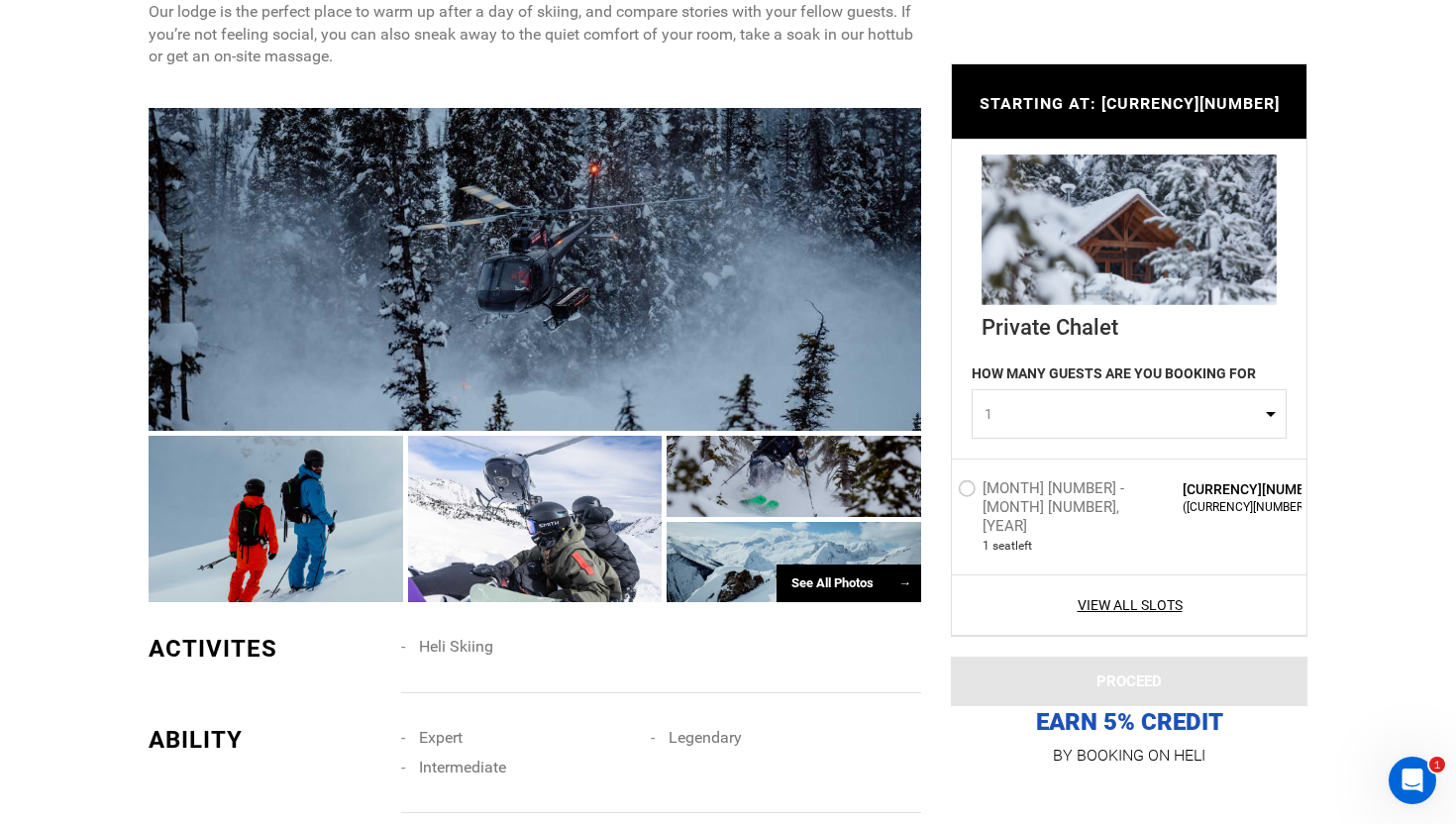 click on "1" at bounding box center [1122, 414] 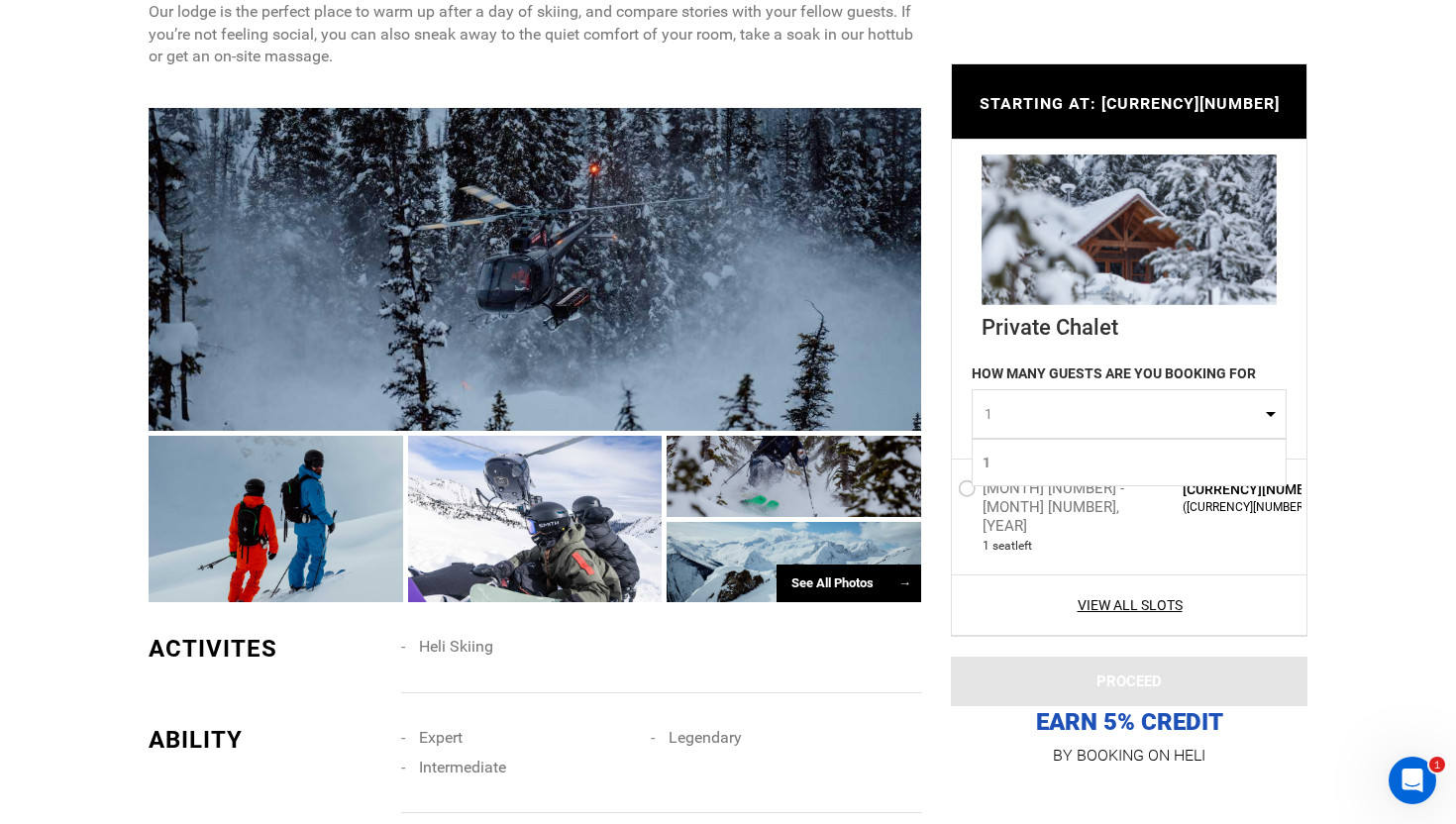 click on "1" at bounding box center [1129, 463] 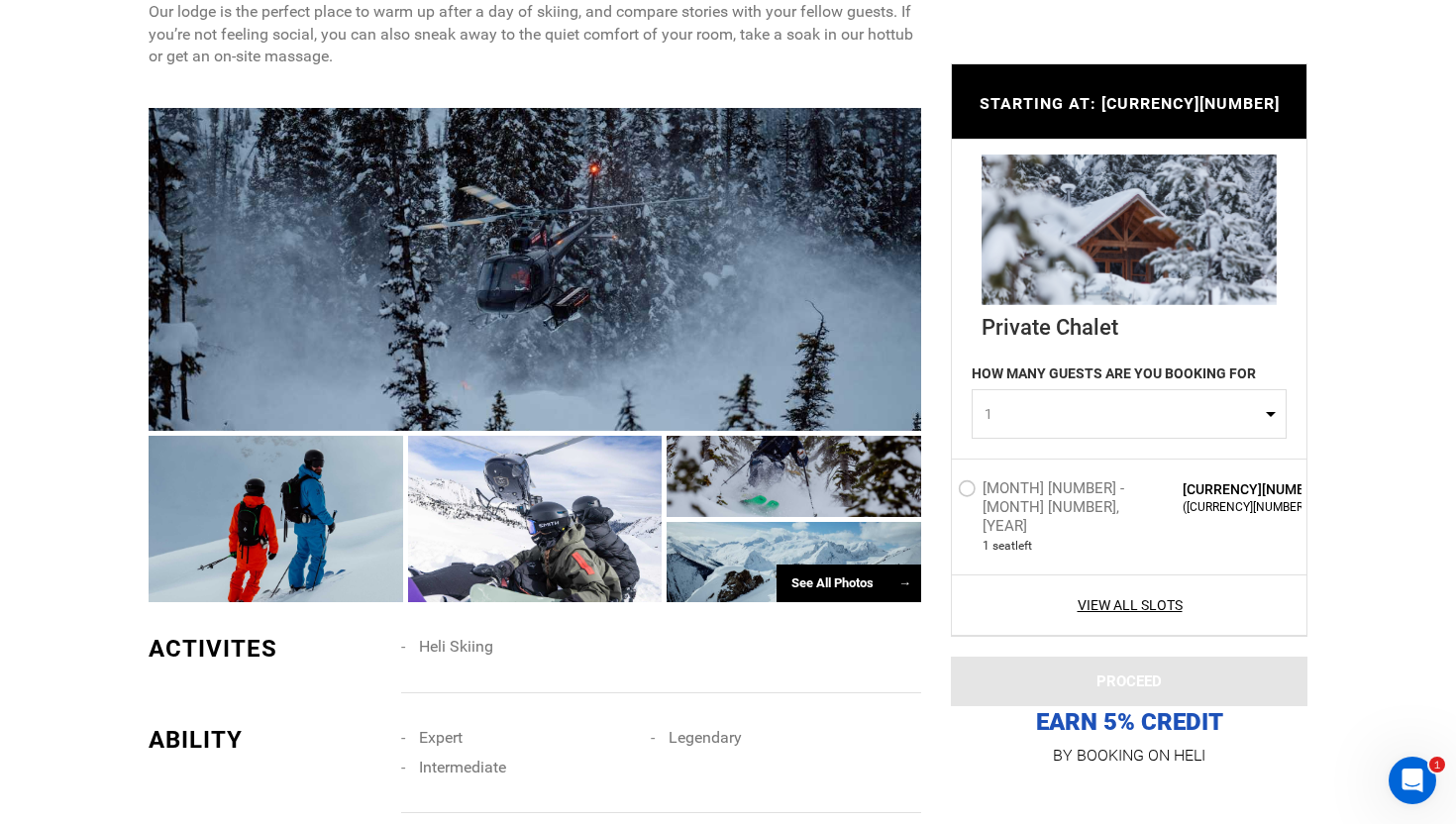 click on "Feb 5 - Feb 8, 2026" at bounding box center [1058, 491] 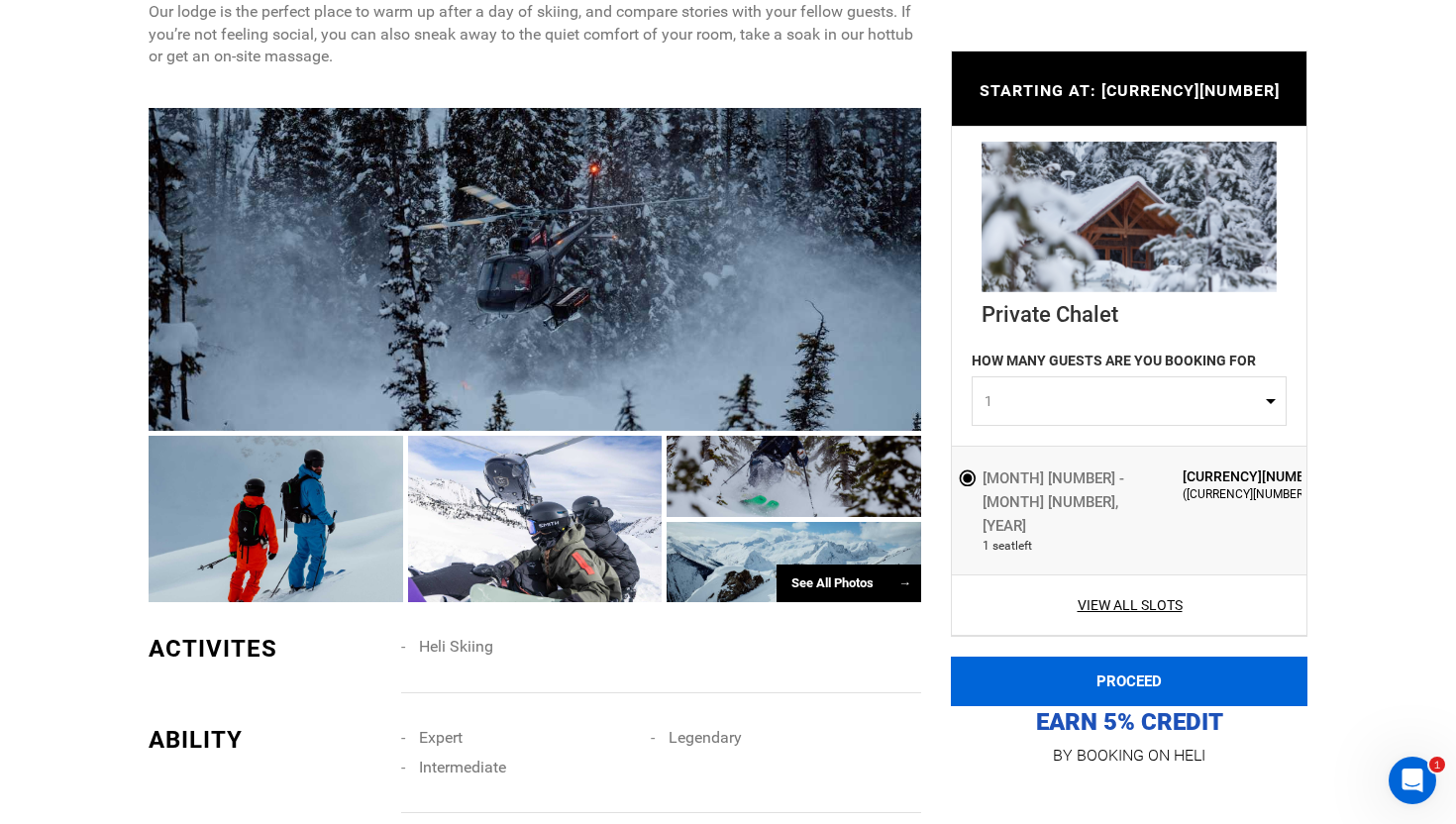 click on "PROCEED" at bounding box center [1129, 681] 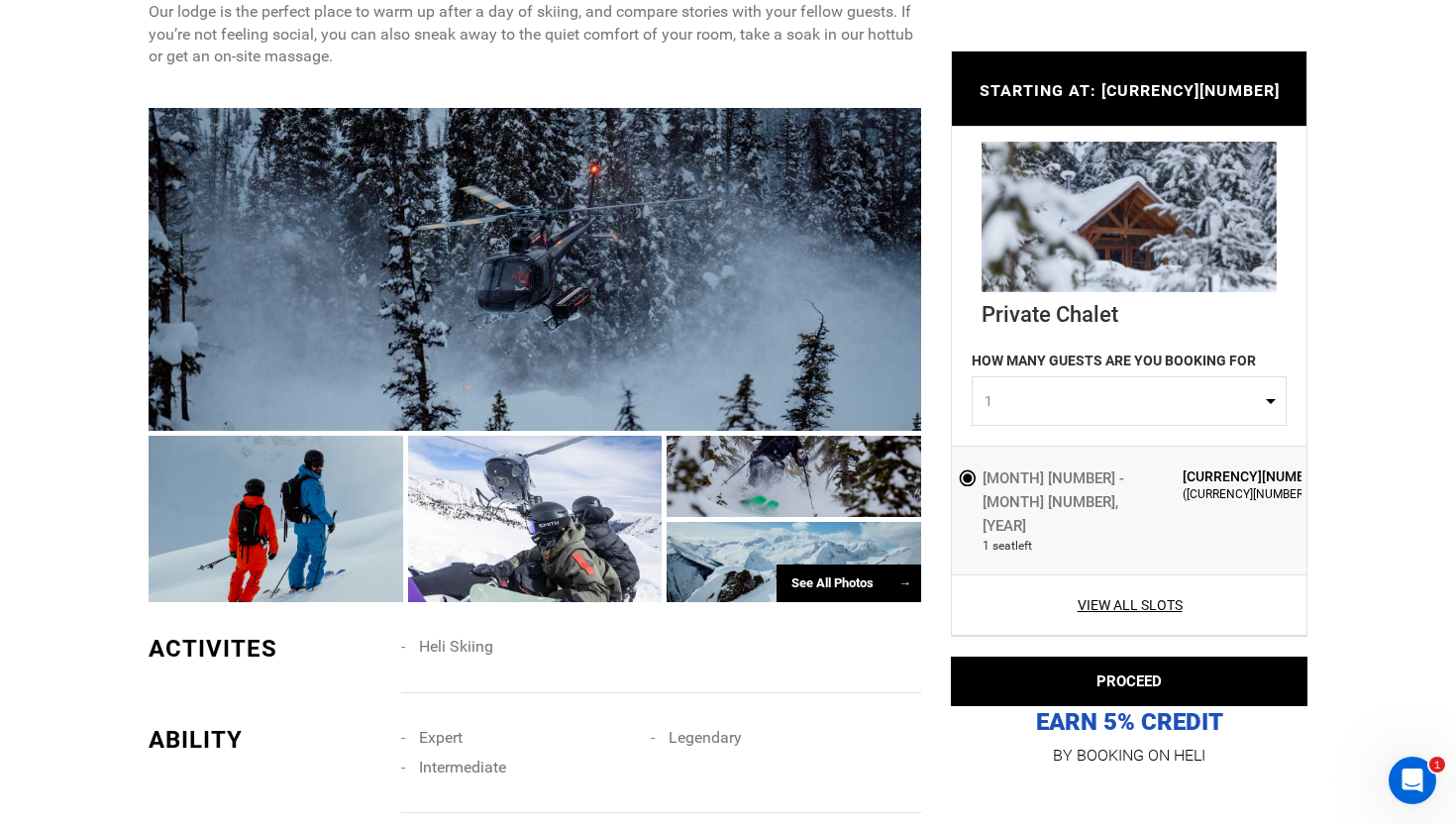 scroll, scrollTop: 0, scrollLeft: 0, axis: both 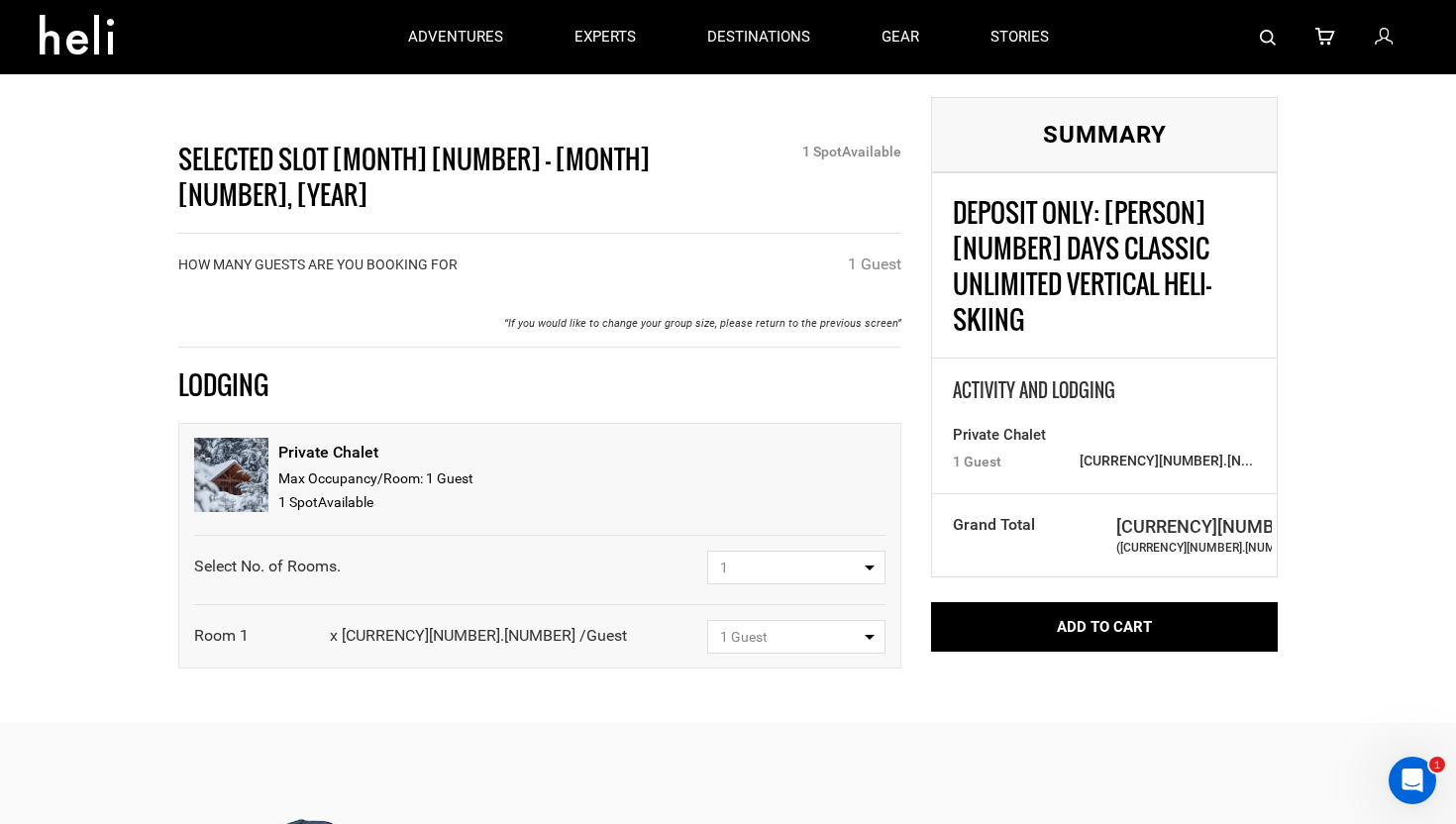 click on "1" at bounding box center (789, 567) 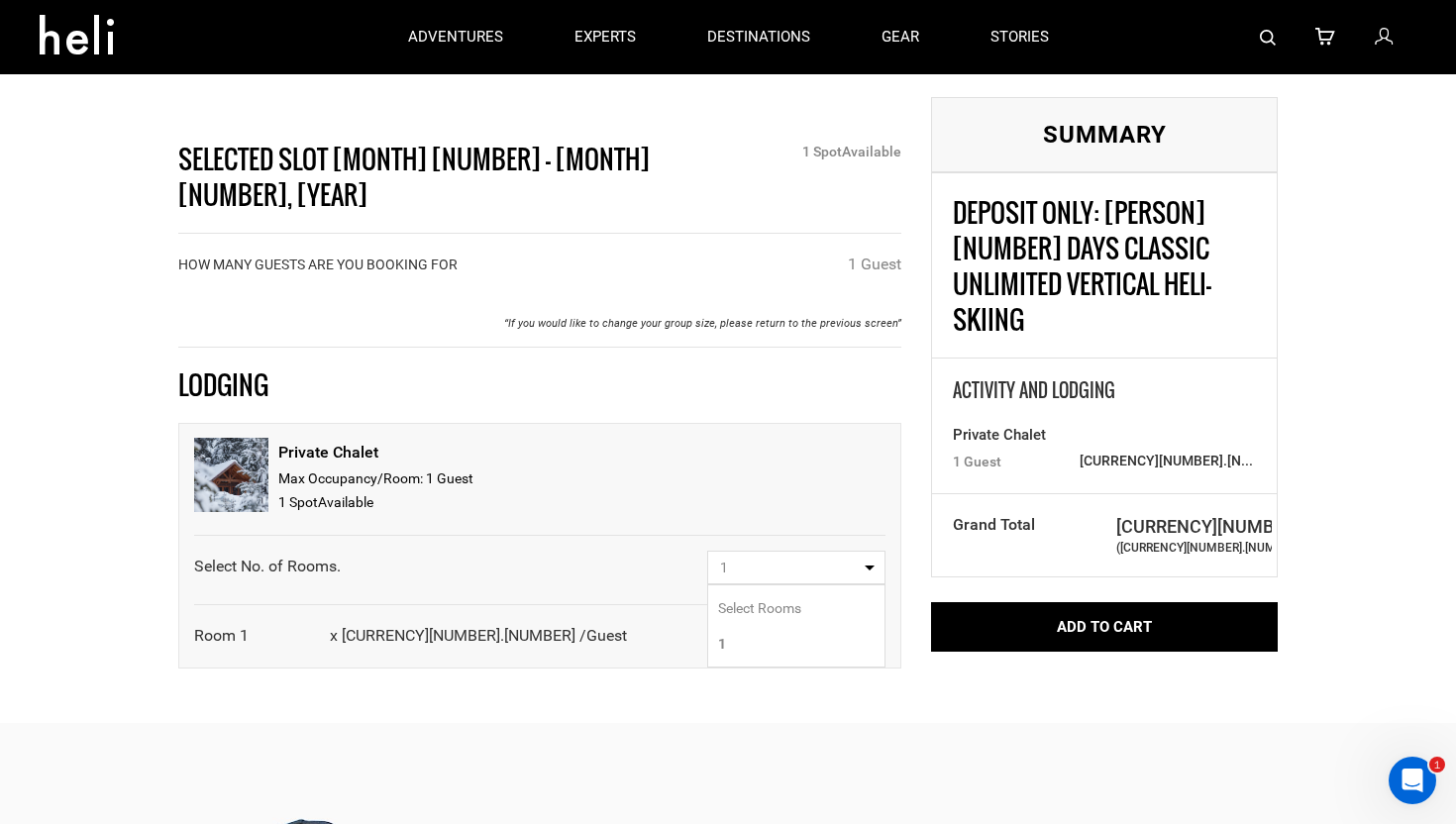 click on "1" at bounding box center [796, 644] 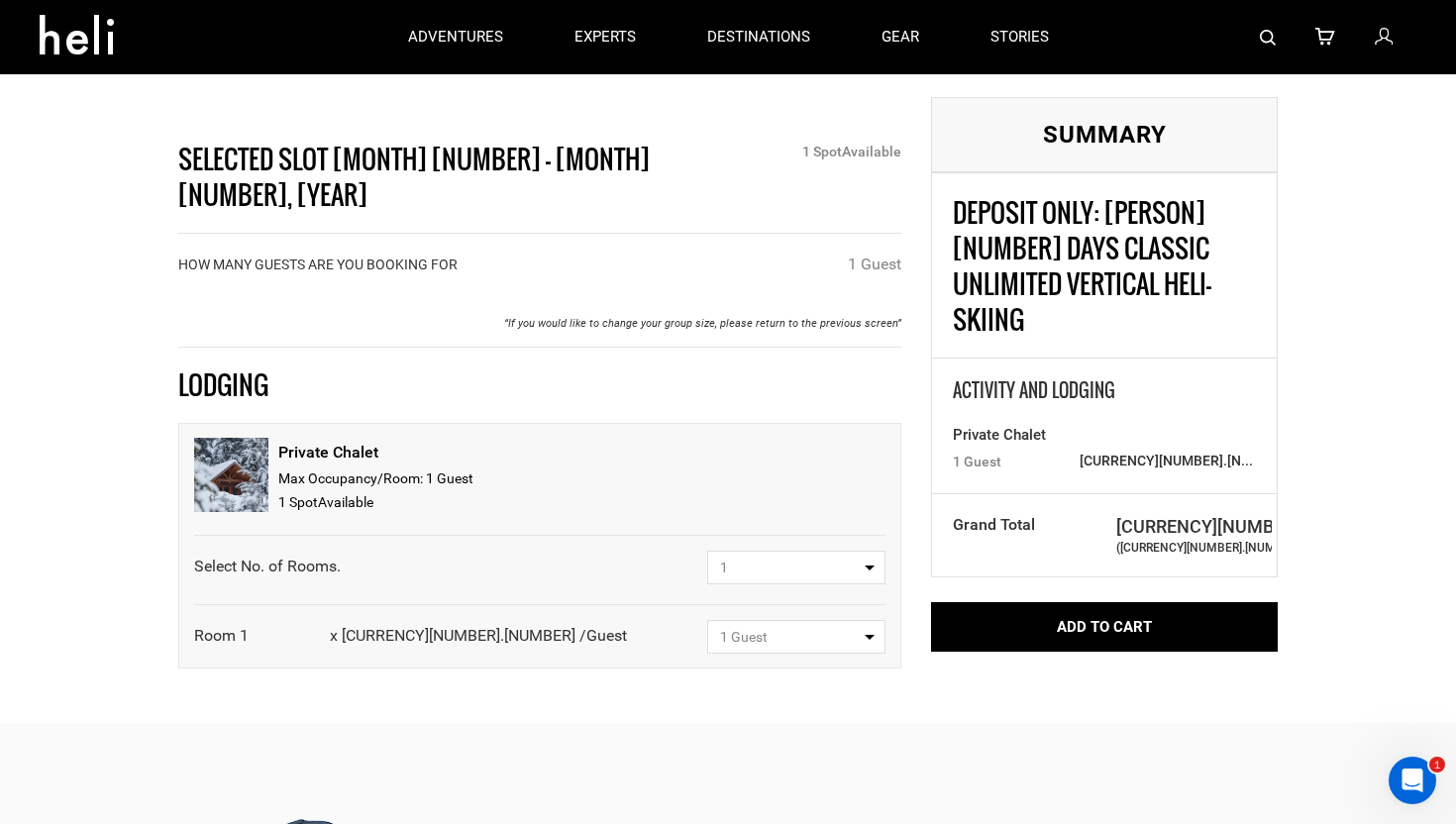 click on "1 Guest" at bounding box center (744, 637) 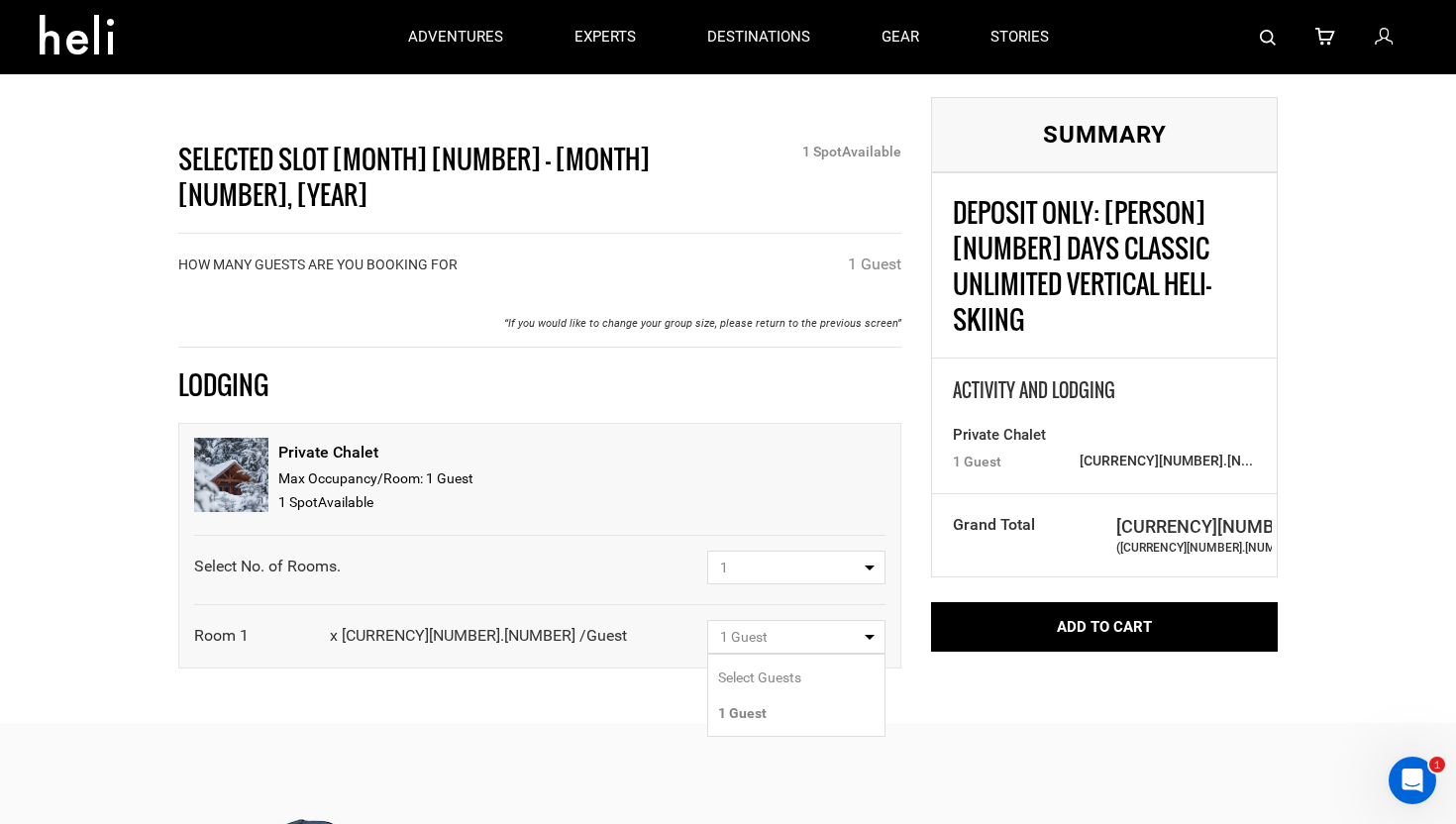 click on "1 Guest" at bounding box center [742, 713] 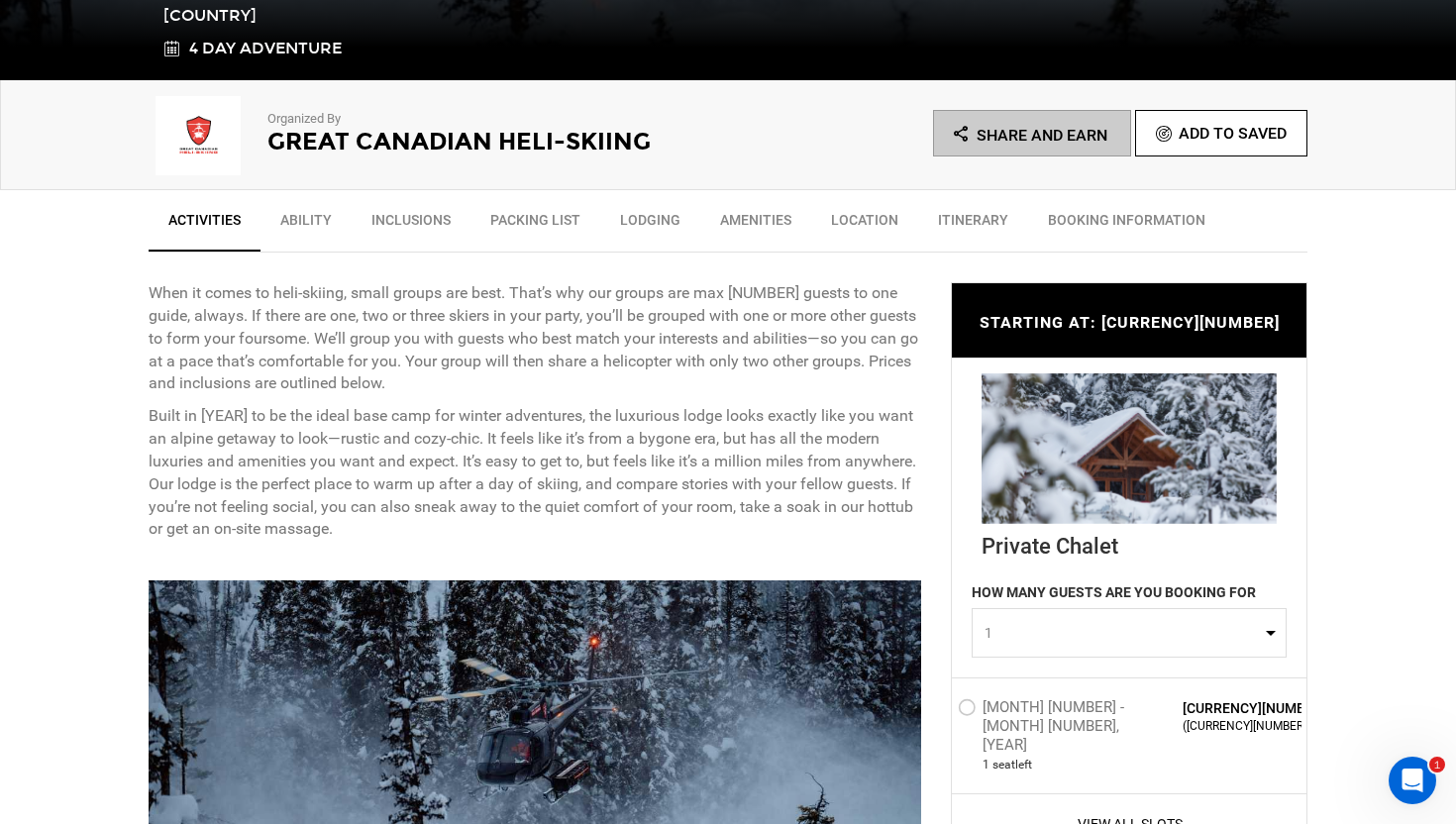 scroll, scrollTop: 1032, scrollLeft: 0, axis: vertical 